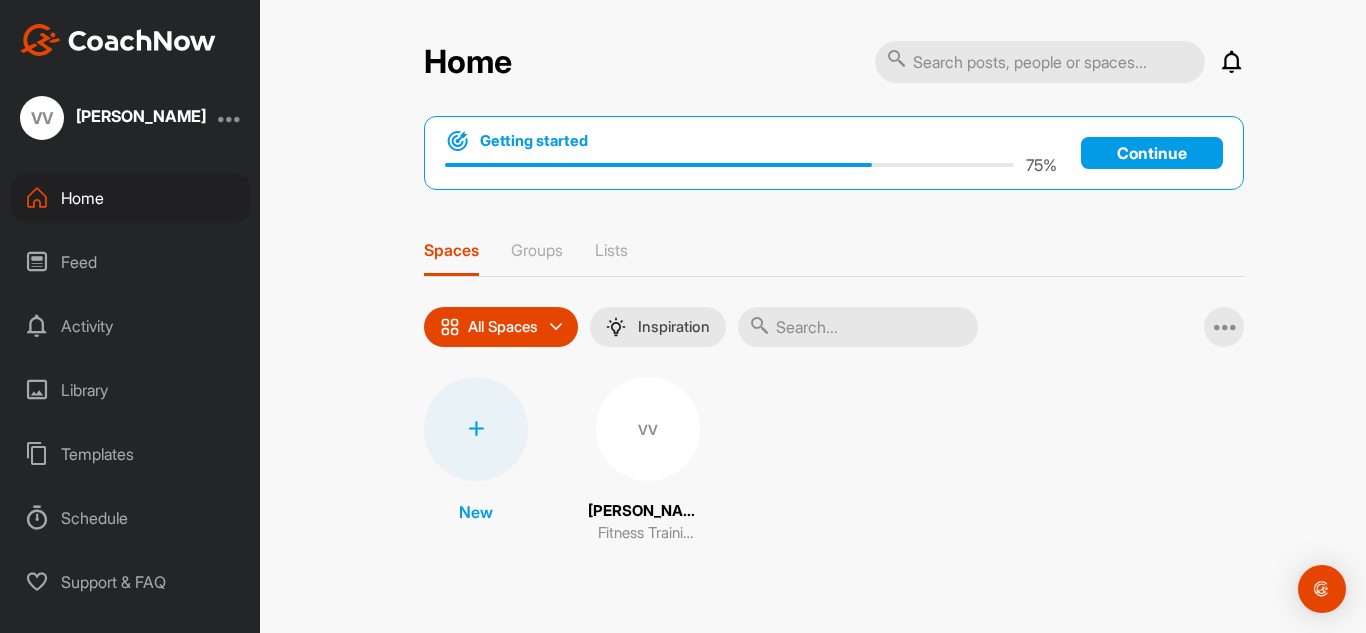 scroll, scrollTop: 0, scrollLeft: 0, axis: both 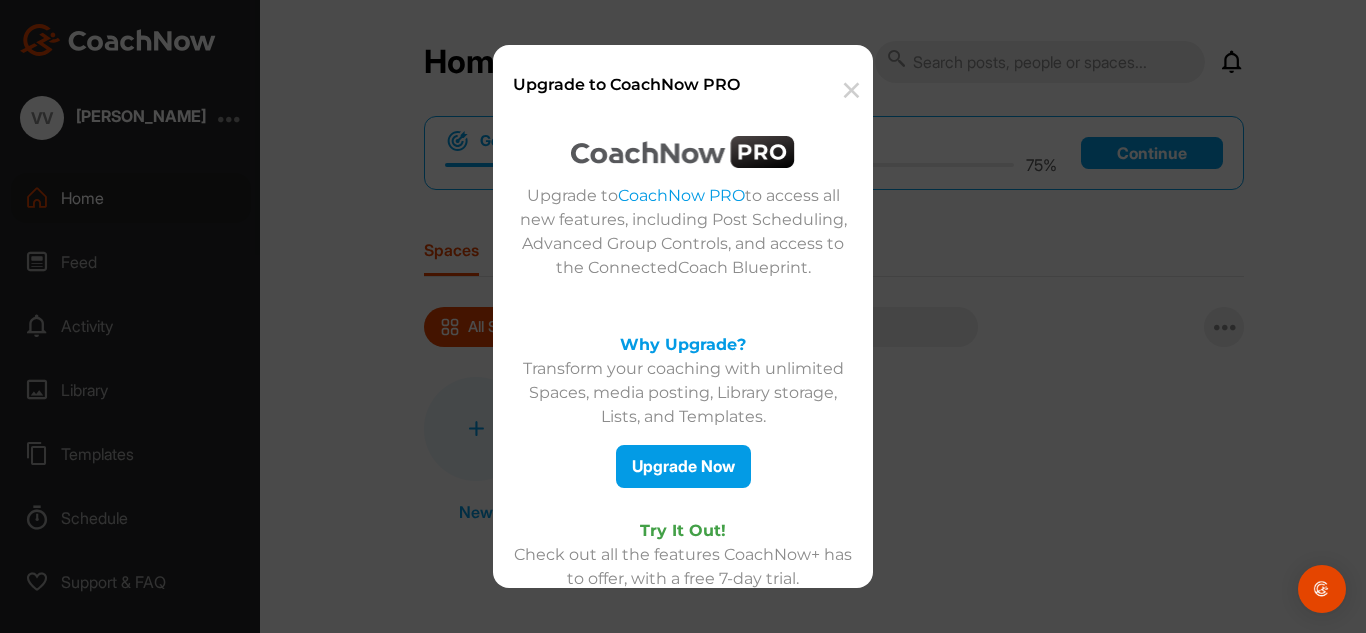 click on "Upgrade to CoachNow PRO ✕ Upgrade to  CoachNow PRO  to access all new features, including Post Scheduling, Advanced Group Controls, and access to the ConnectedCoach Blueprint. Why Upgrade? Transform your coaching with unlimited Spaces, media posting, Library storage, Lists, and Templates. Upgrade Now Try It Out! Check out all the features CoachNow+ has to offer, with a free 7-day trial. Start Trial Have Questions? Want to see how it works, extend your trial time, or have another question? Start Chat    Schedule Call" at bounding box center [683, 316] 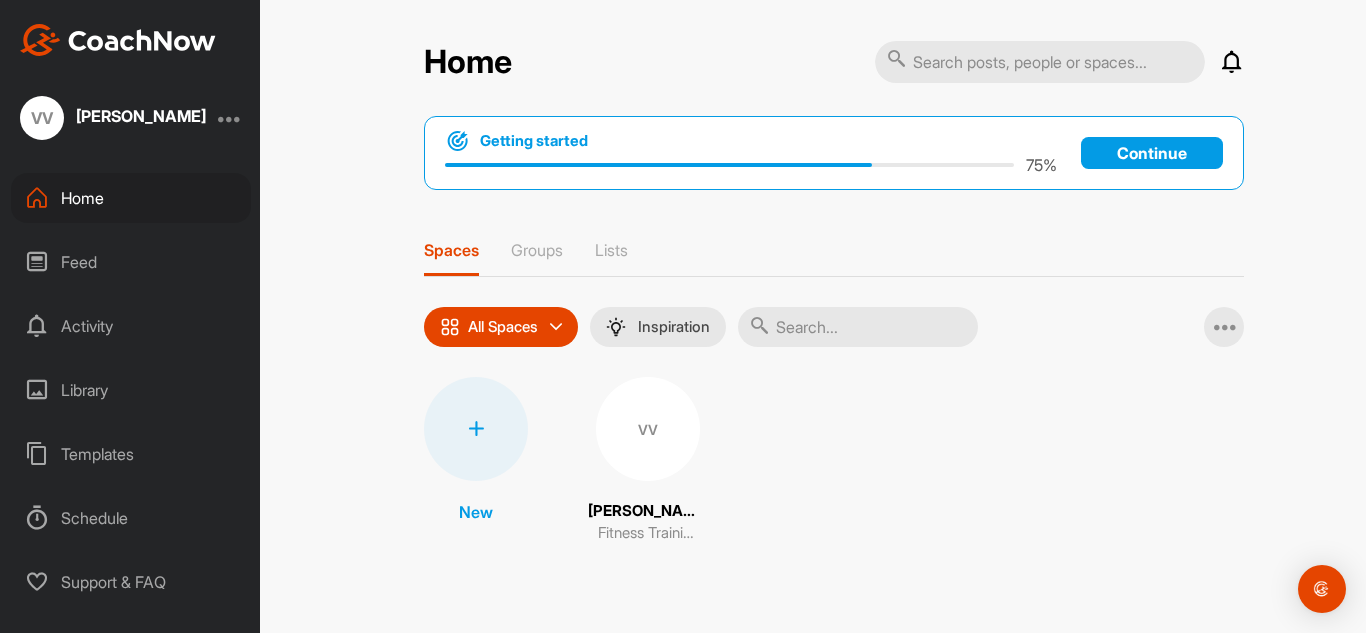 click on "VV" at bounding box center [648, 429] 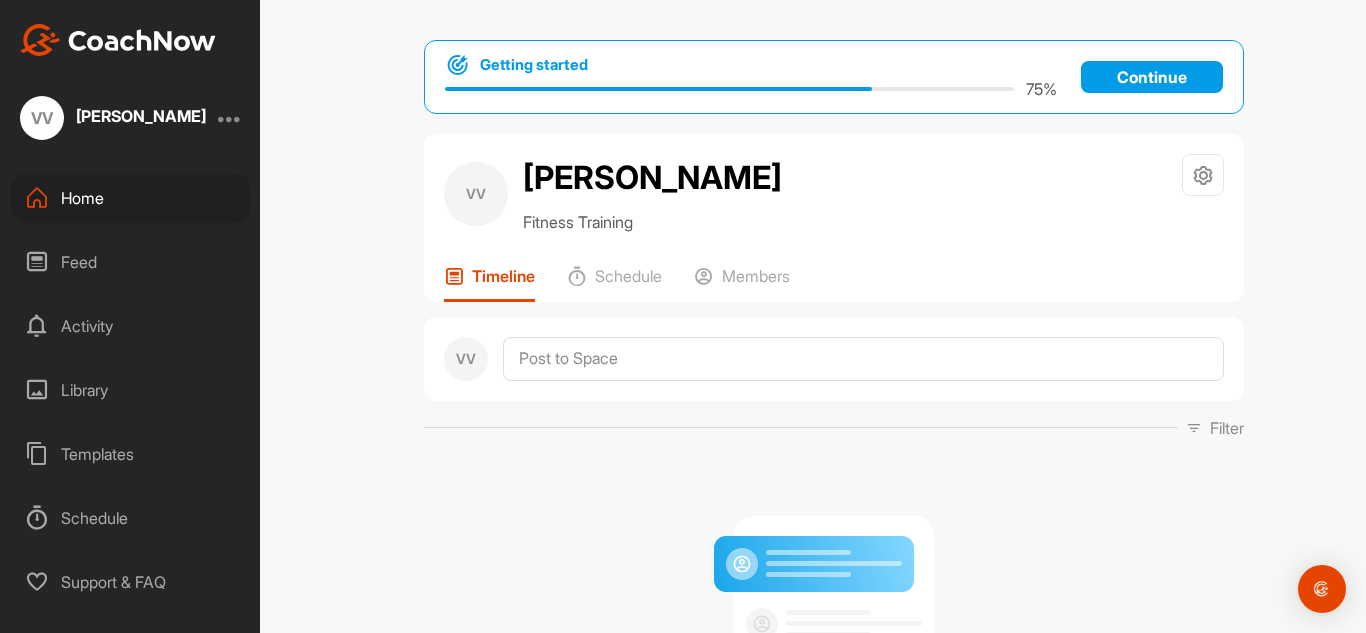click on "Library" at bounding box center [131, 390] 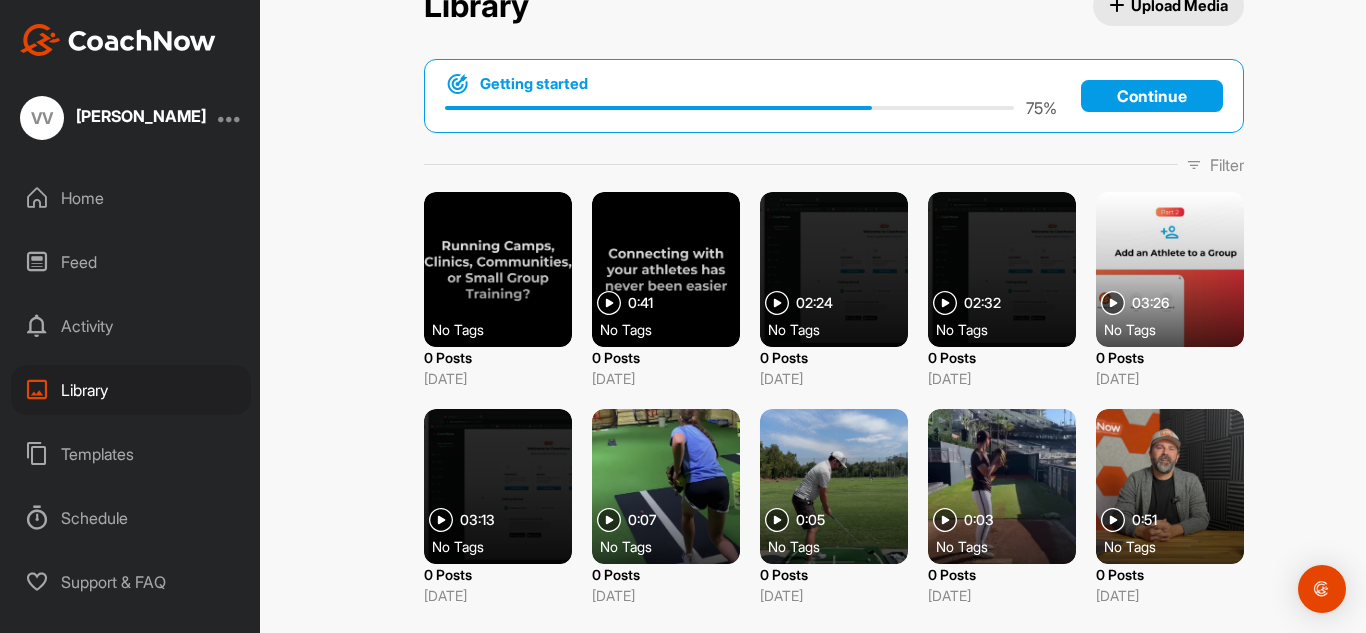 scroll, scrollTop: 0, scrollLeft: 0, axis: both 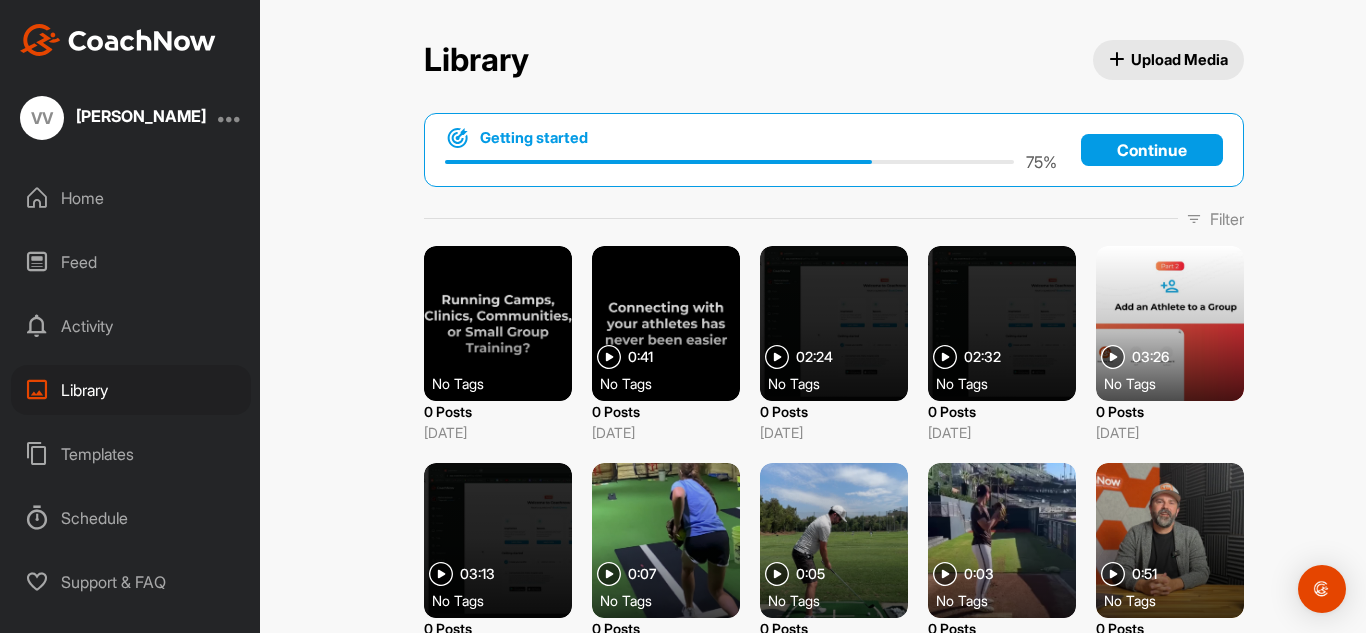 click on "Upload Media" at bounding box center [1169, 59] 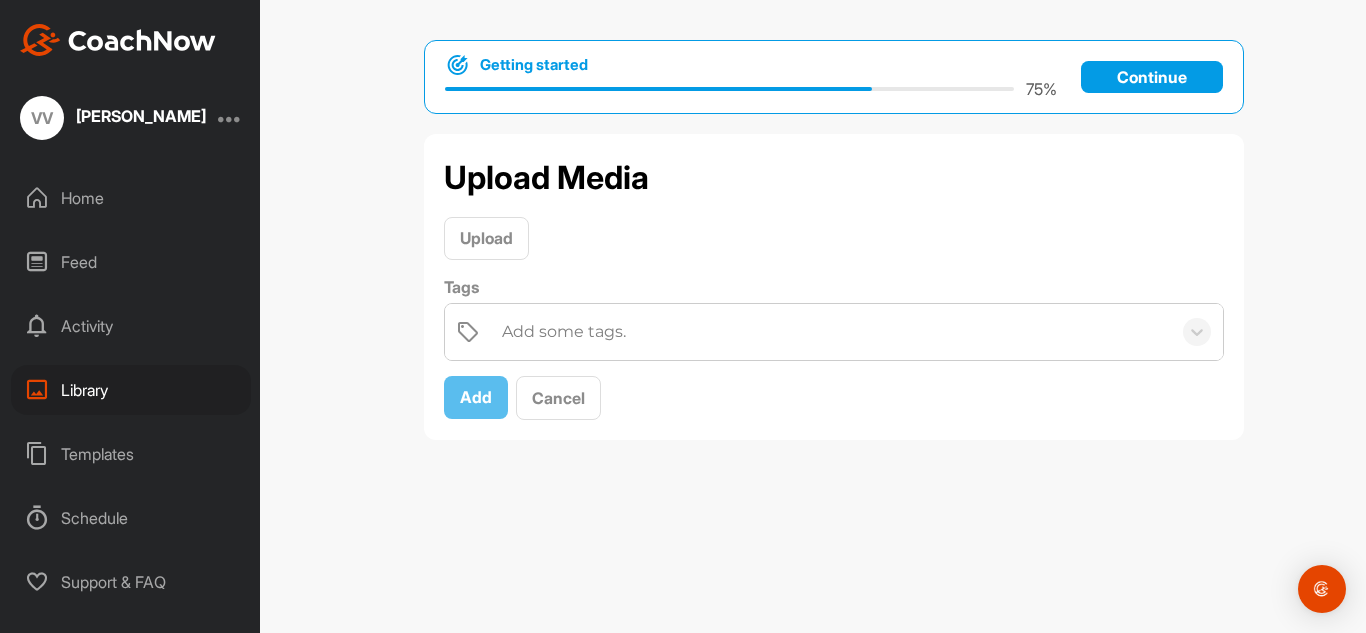click at bounding box center [503, 332] 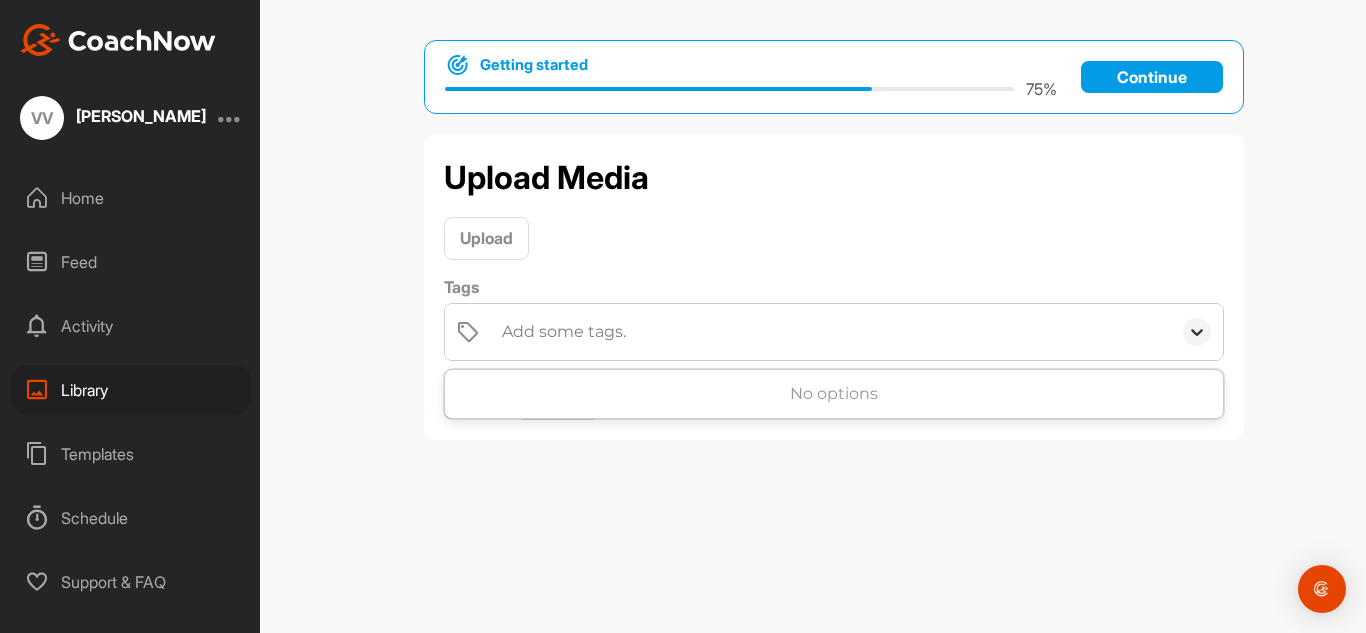 click 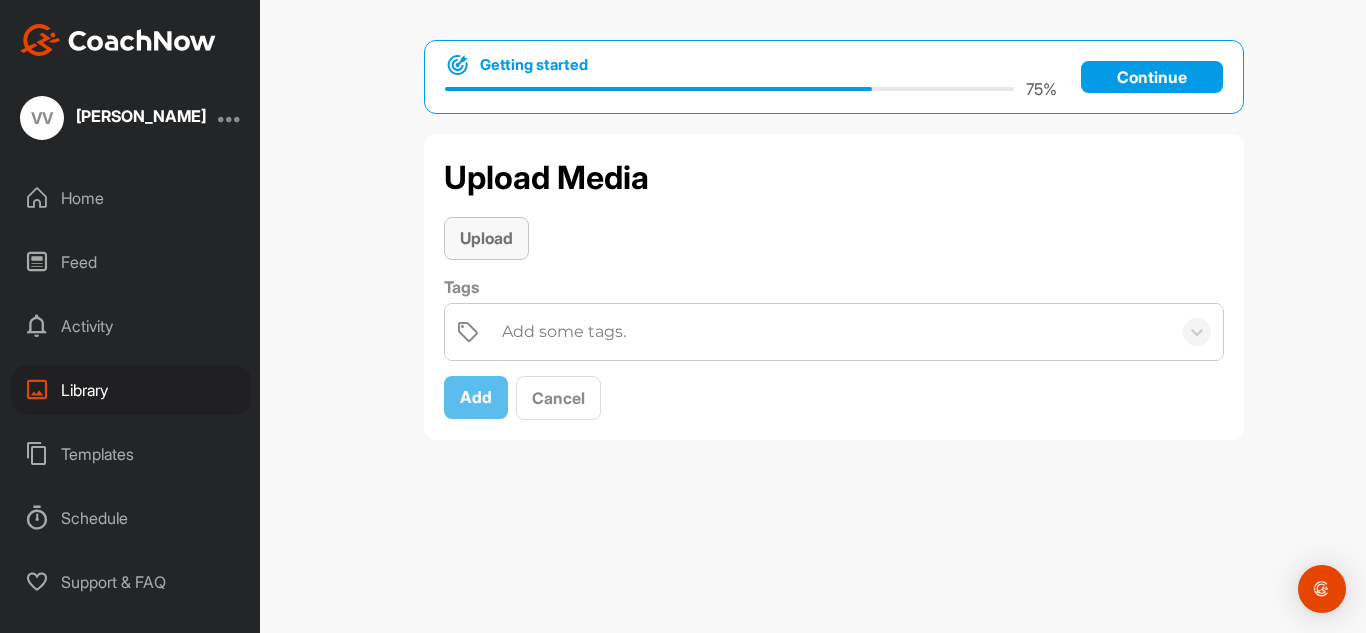 click on "Upload" at bounding box center [486, 238] 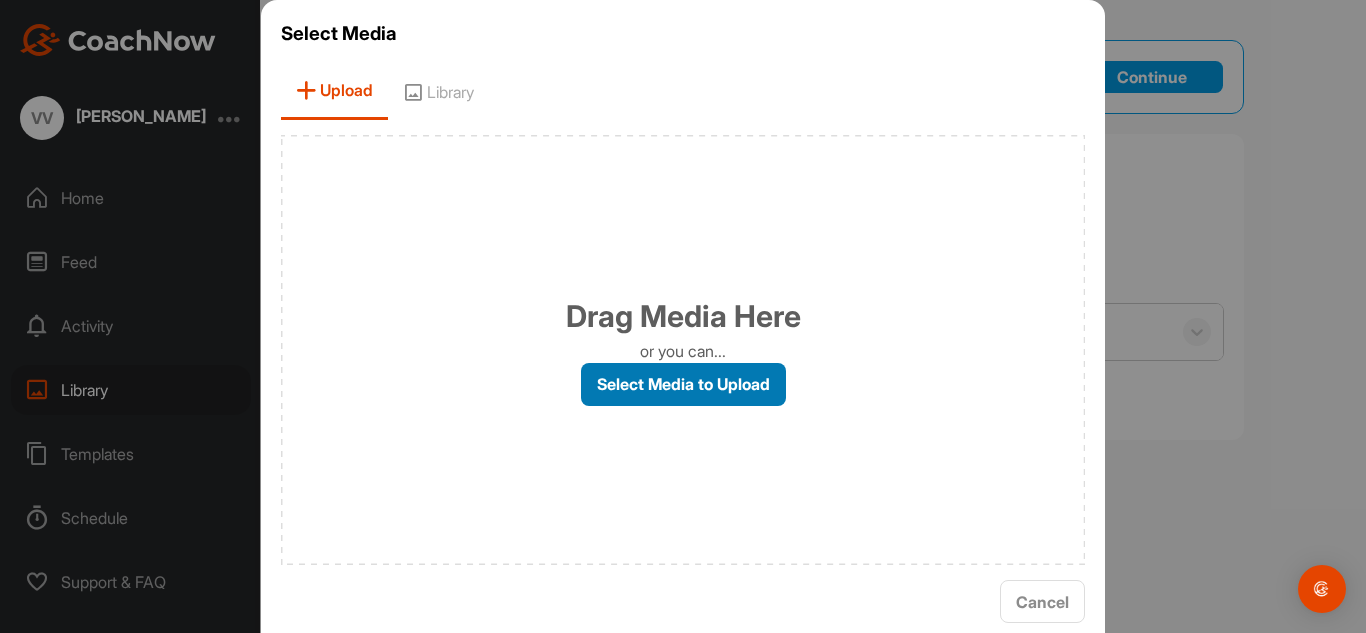 click on "Select Media to Upload" at bounding box center (683, 384) 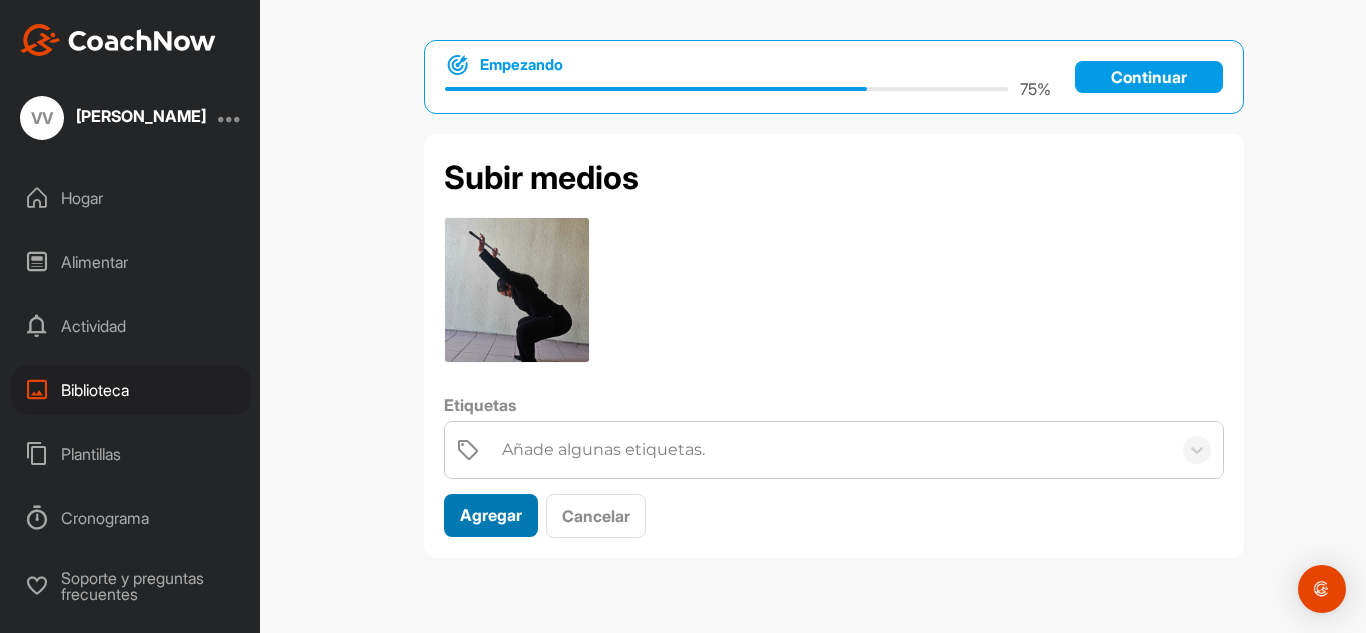 click on "Agregar" at bounding box center (491, 515) 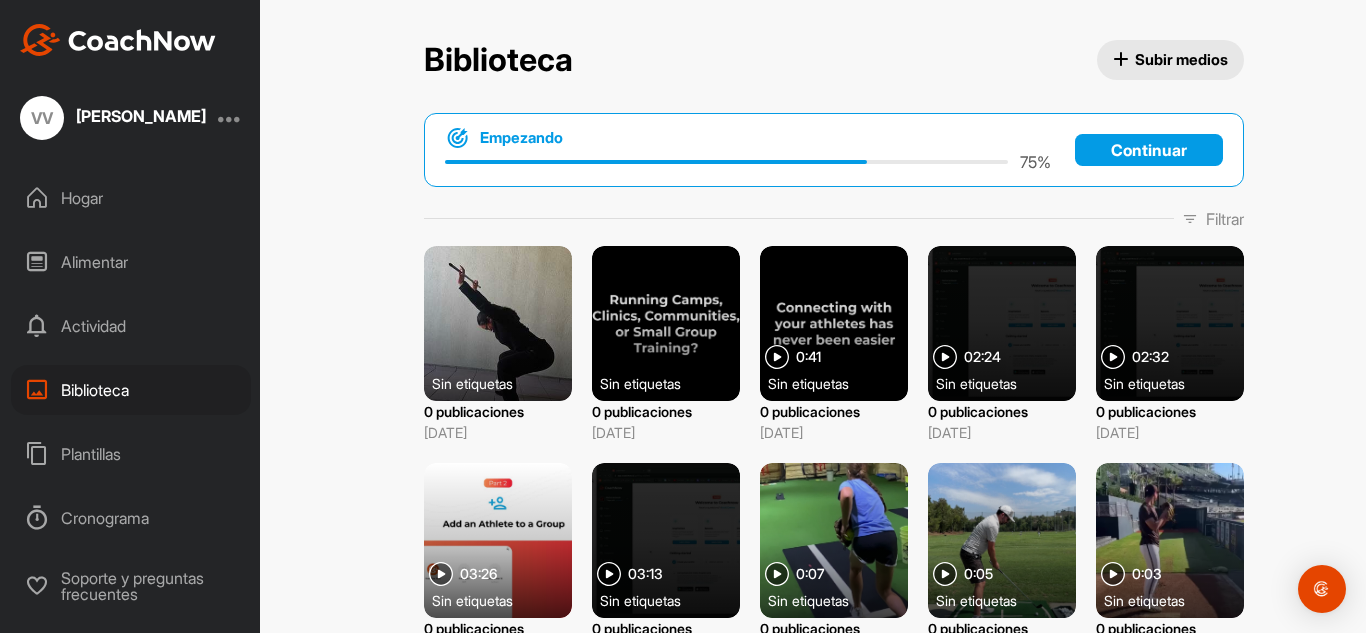 click at bounding box center [498, 323] 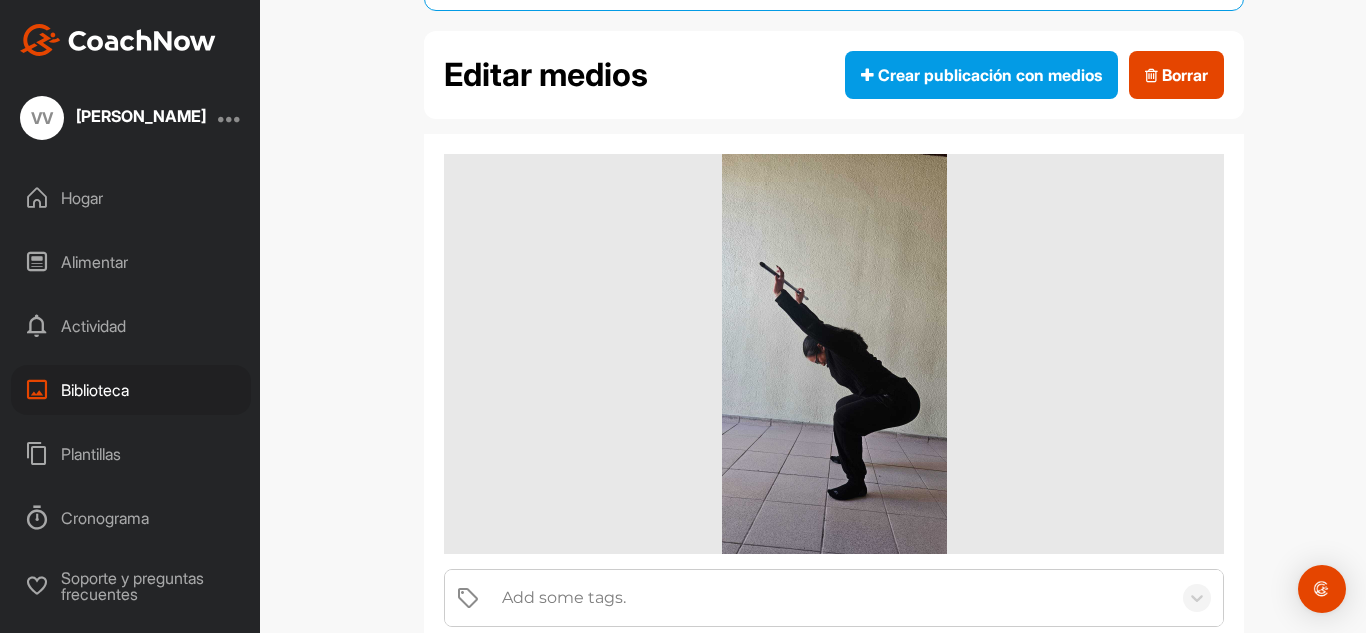 scroll, scrollTop: 121, scrollLeft: 0, axis: vertical 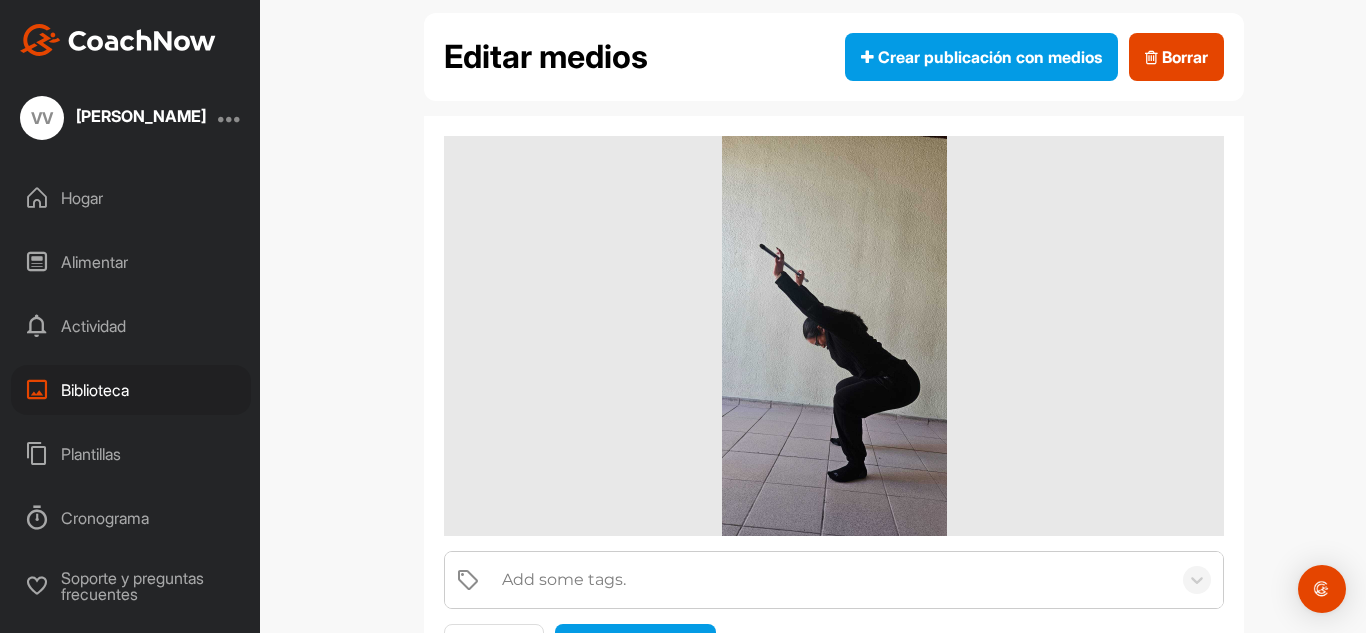 click at bounding box center (834, 336) 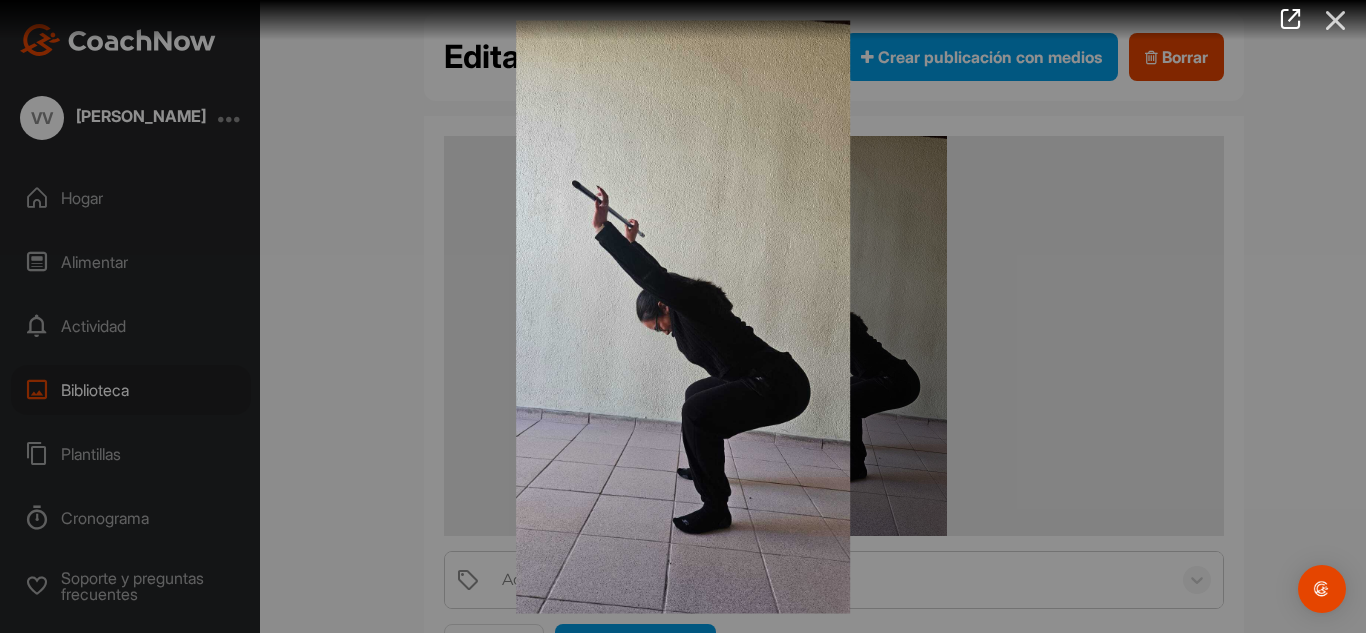 click at bounding box center (1336, 20) 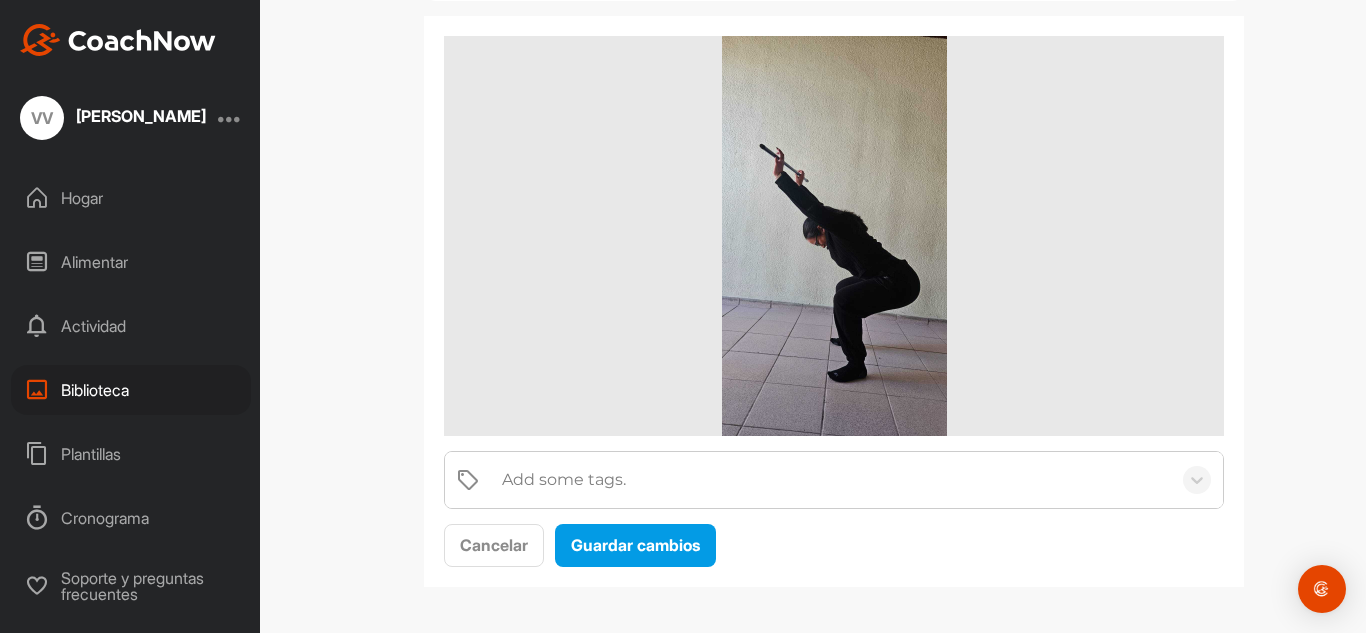 scroll, scrollTop: 244, scrollLeft: 0, axis: vertical 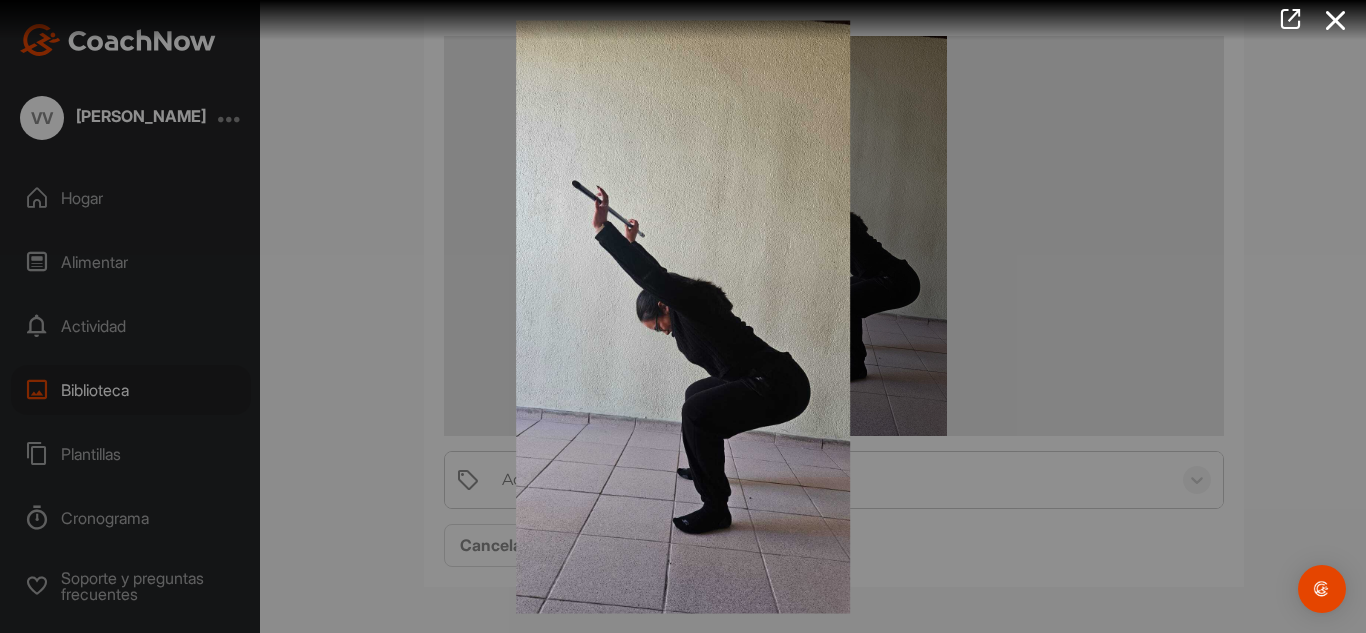 click at bounding box center [683, 316] 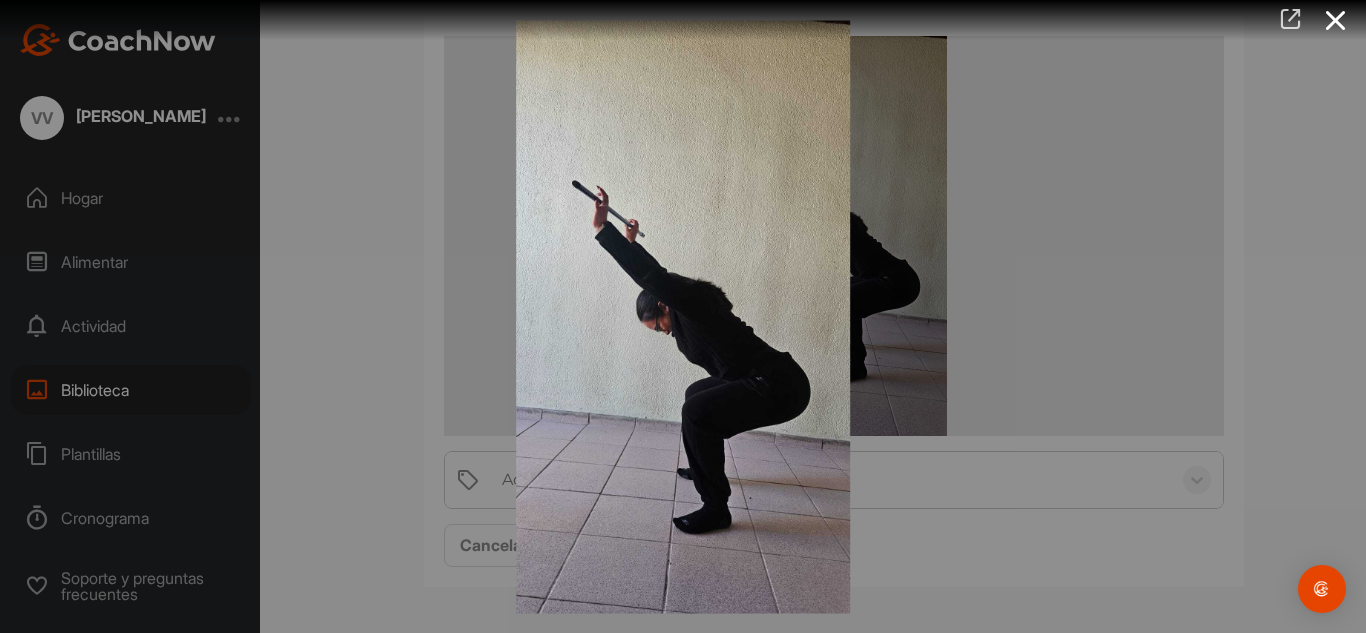 click at bounding box center (1290, 19) 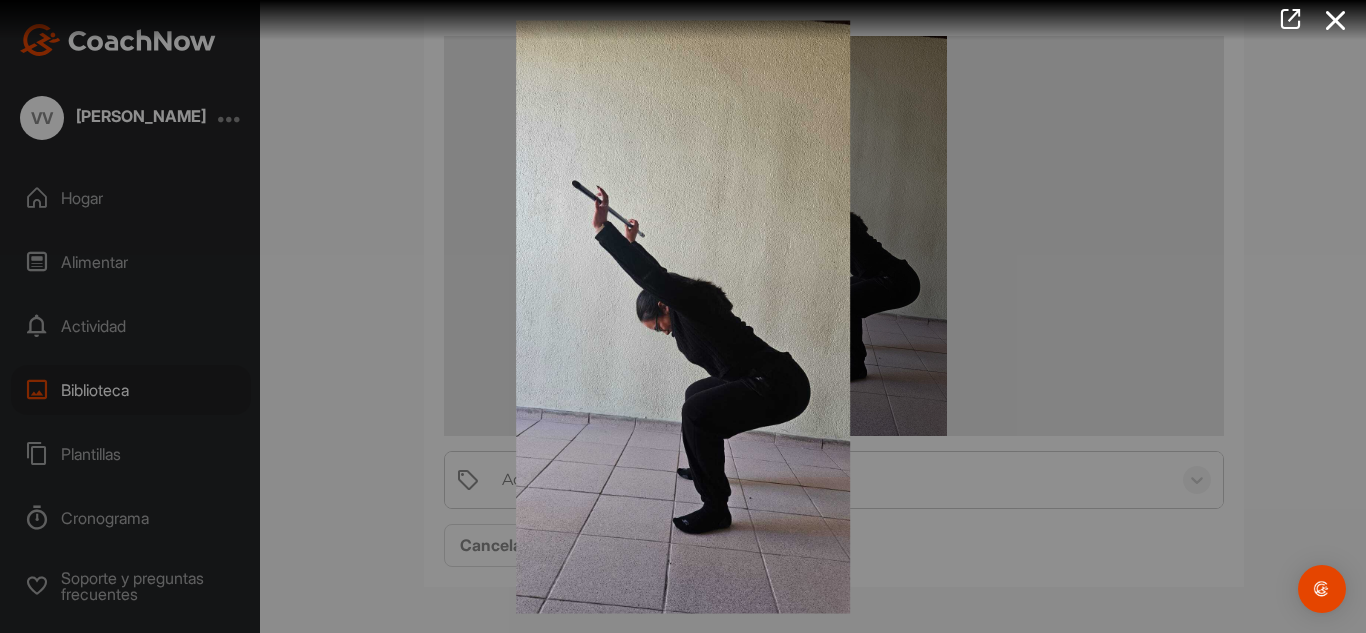 click at bounding box center (683, 316) 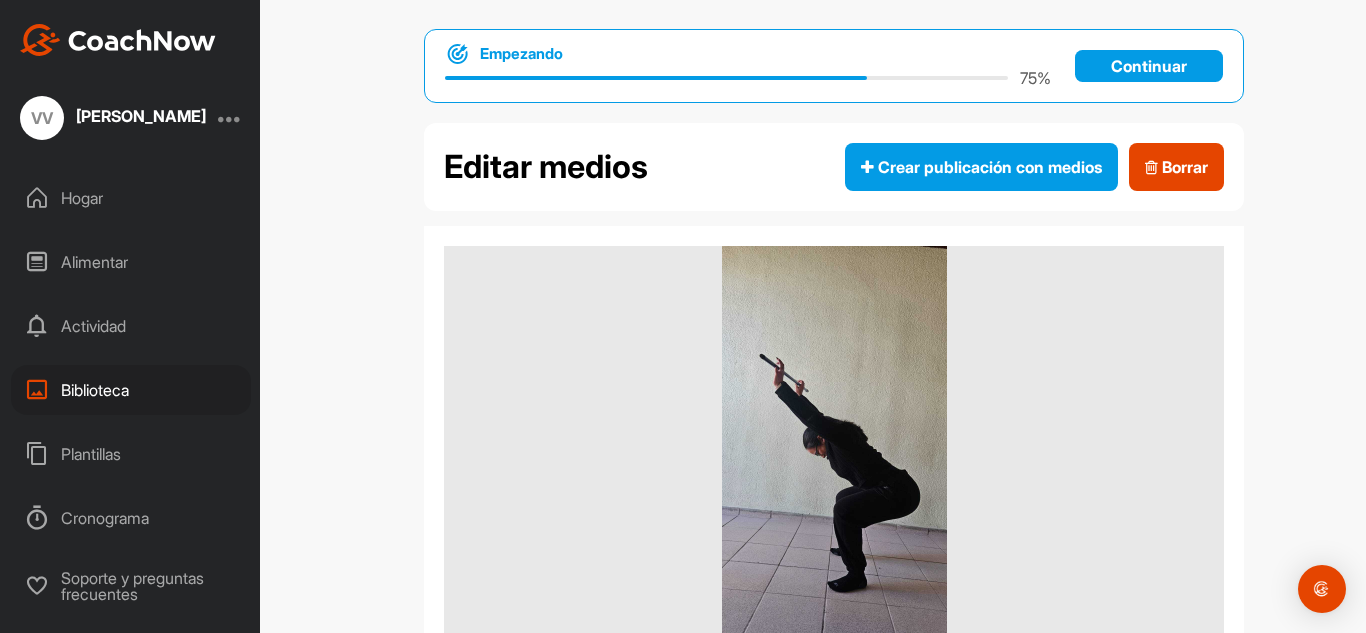 scroll, scrollTop: 10, scrollLeft: 0, axis: vertical 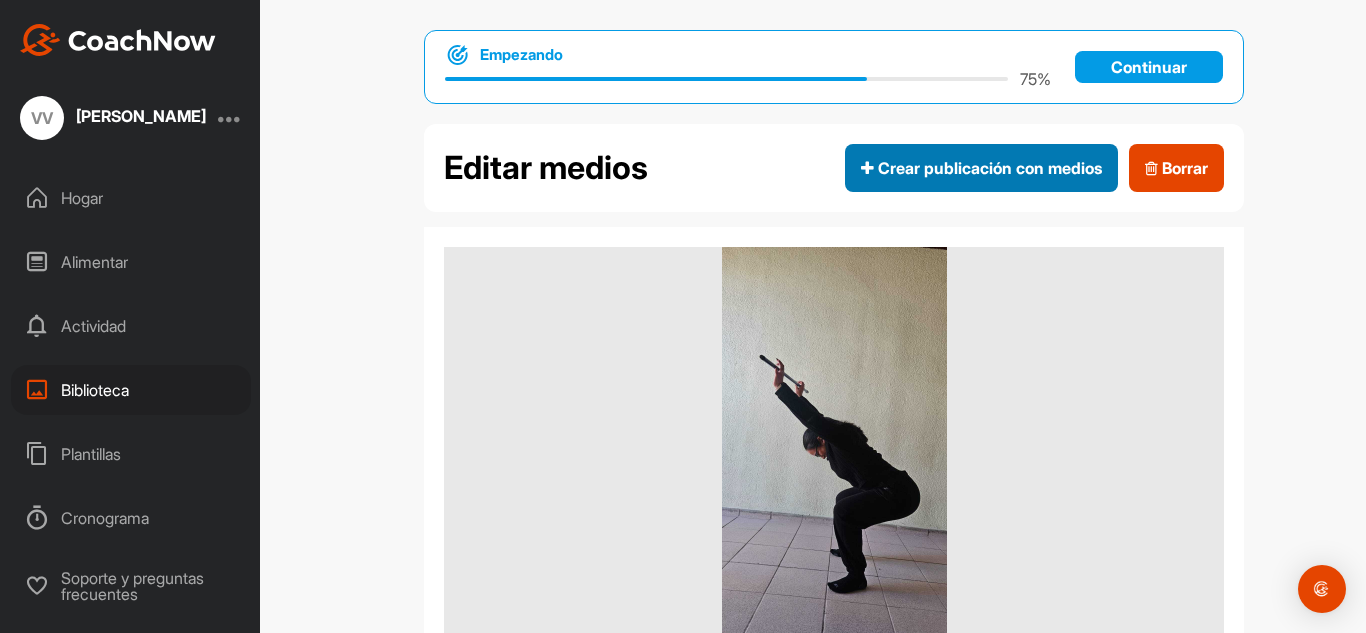 click on "Crear publicación con medios" at bounding box center [981, 168] 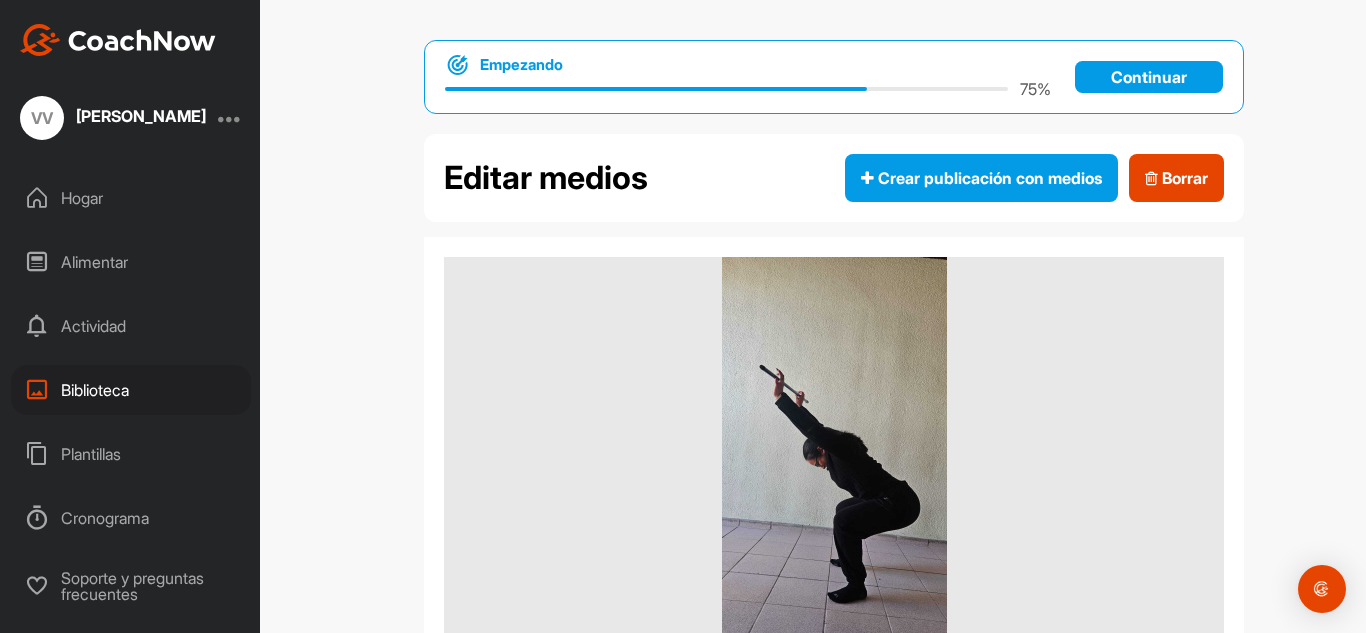scroll, scrollTop: 245, scrollLeft: 0, axis: vertical 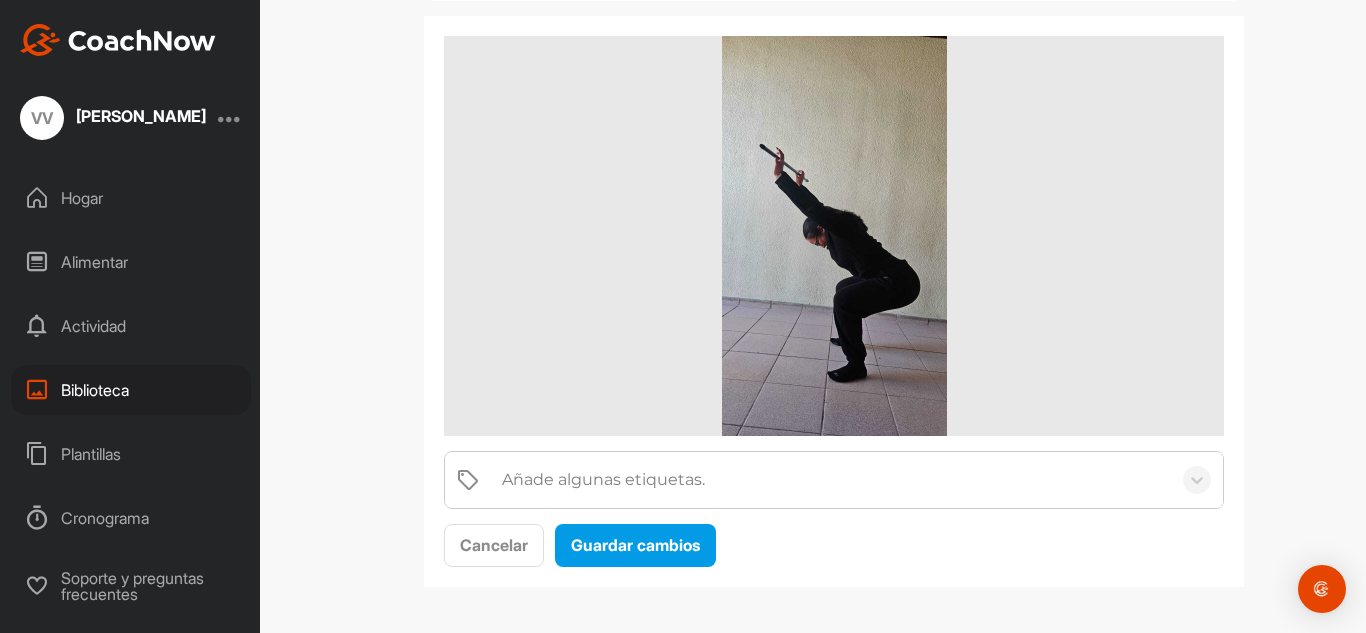 click at bounding box center [834, 236] 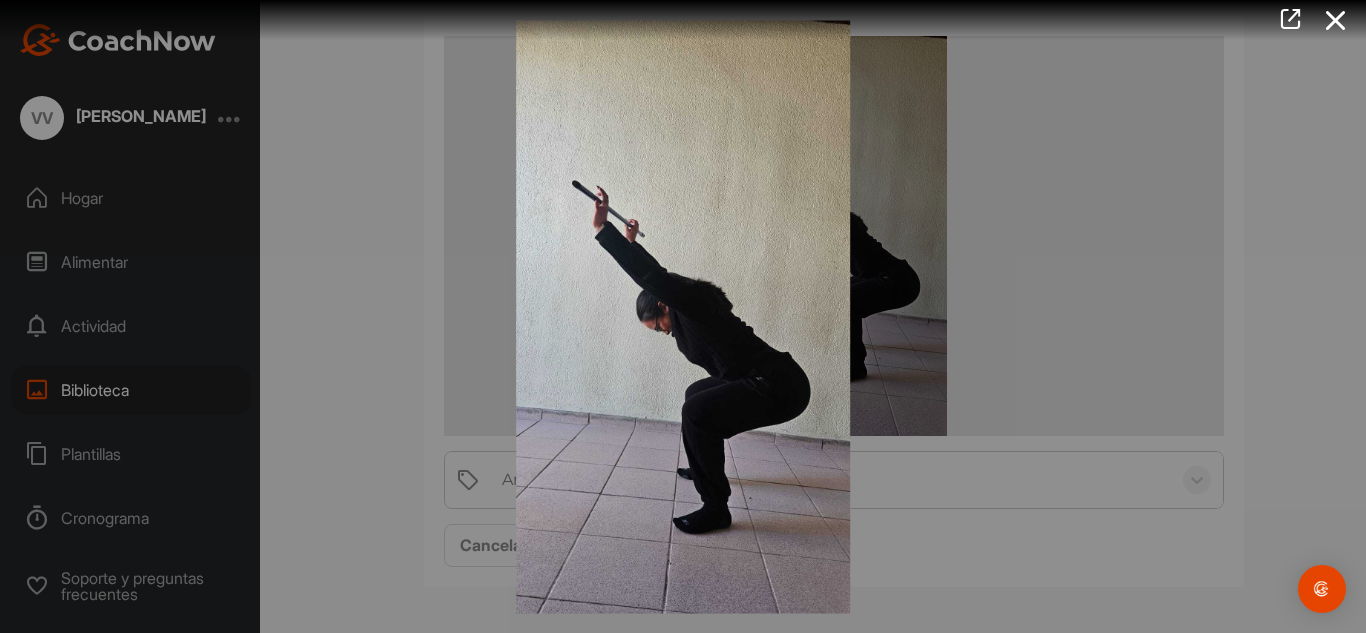 click at bounding box center (683, 316) 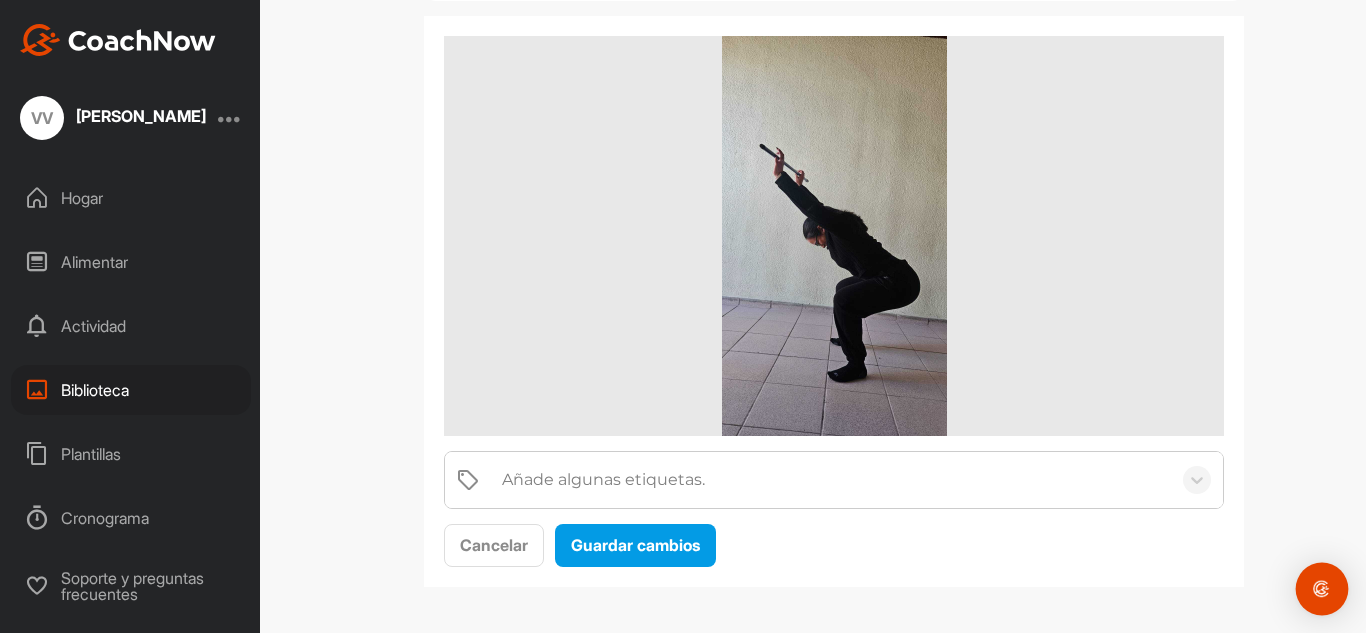 click at bounding box center [1322, 589] 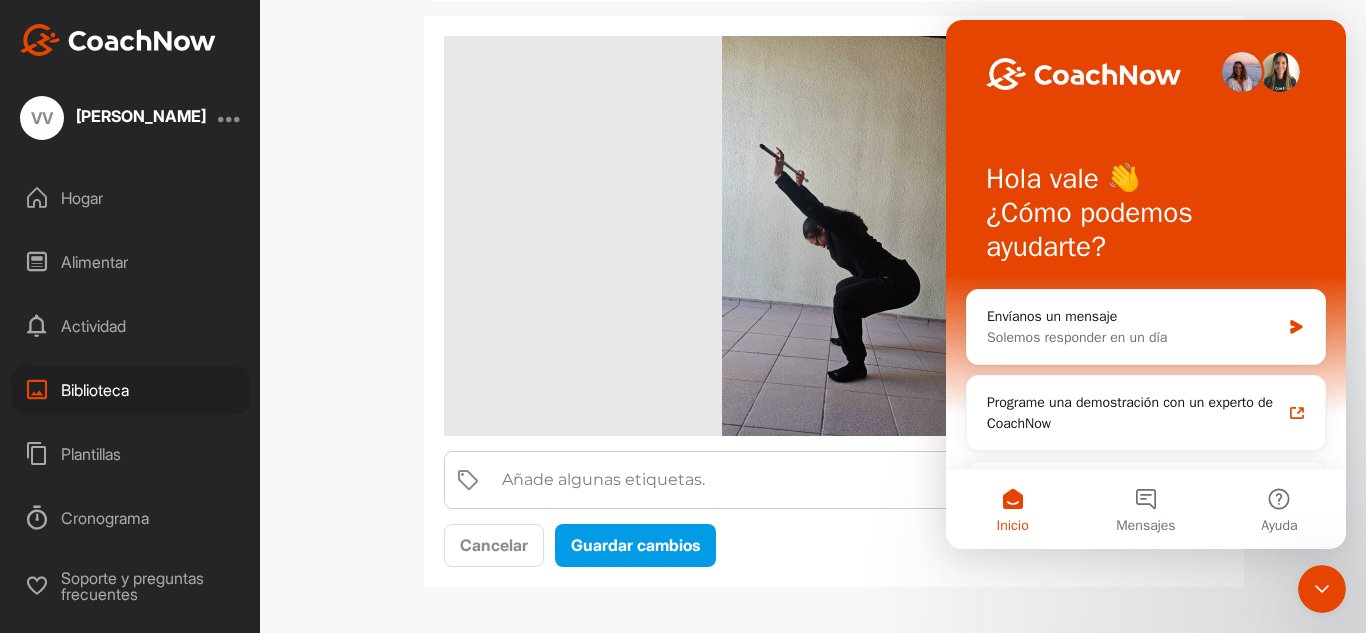 scroll, scrollTop: 0, scrollLeft: 0, axis: both 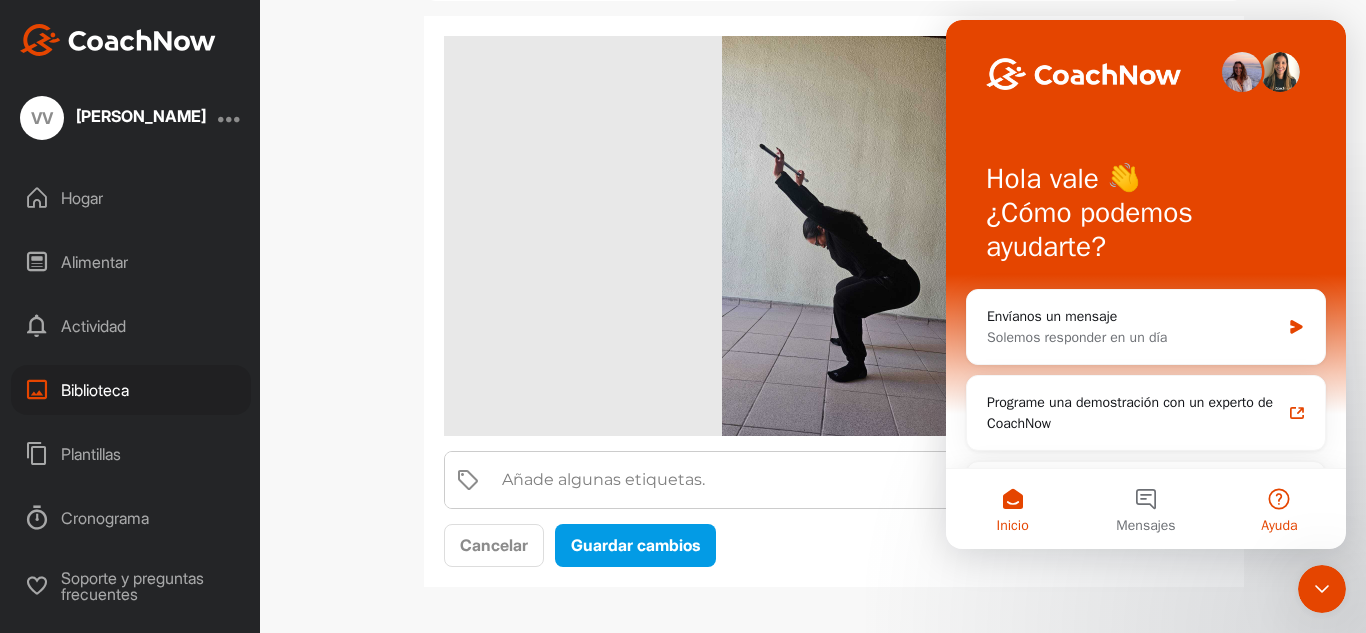 click on "Ayuda" at bounding box center (1279, 509) 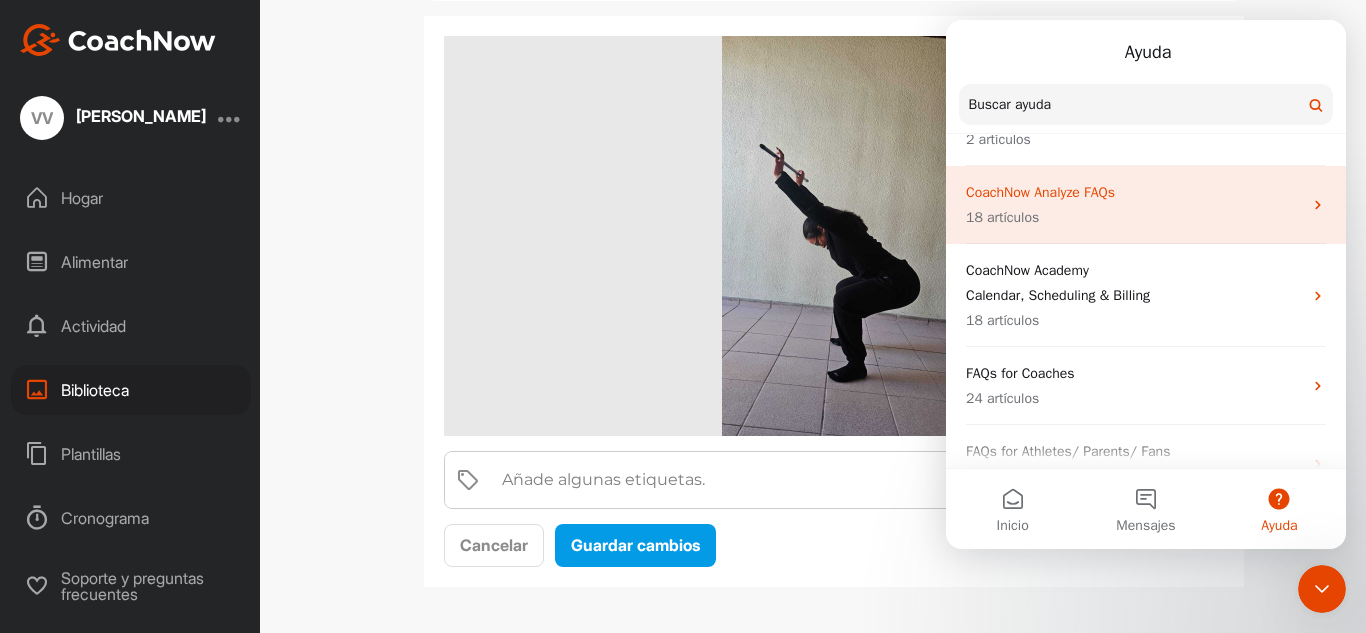 scroll, scrollTop: 206, scrollLeft: 0, axis: vertical 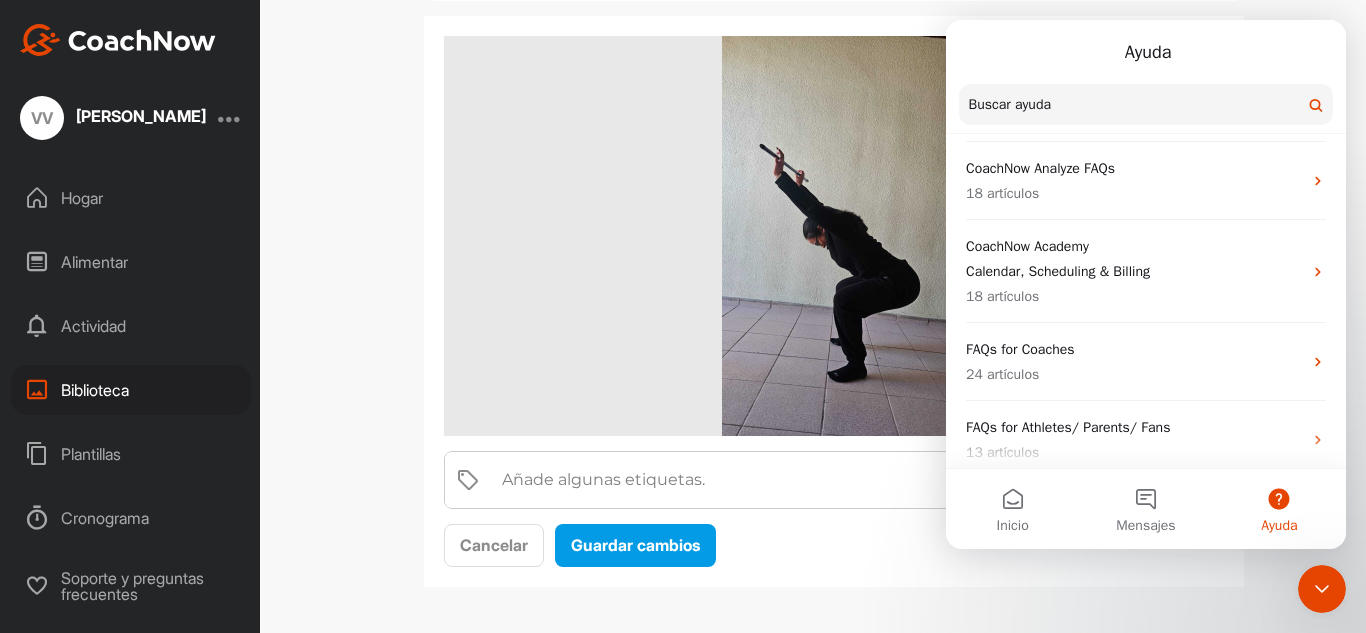 click on "Ayuda" at bounding box center [1279, 526] 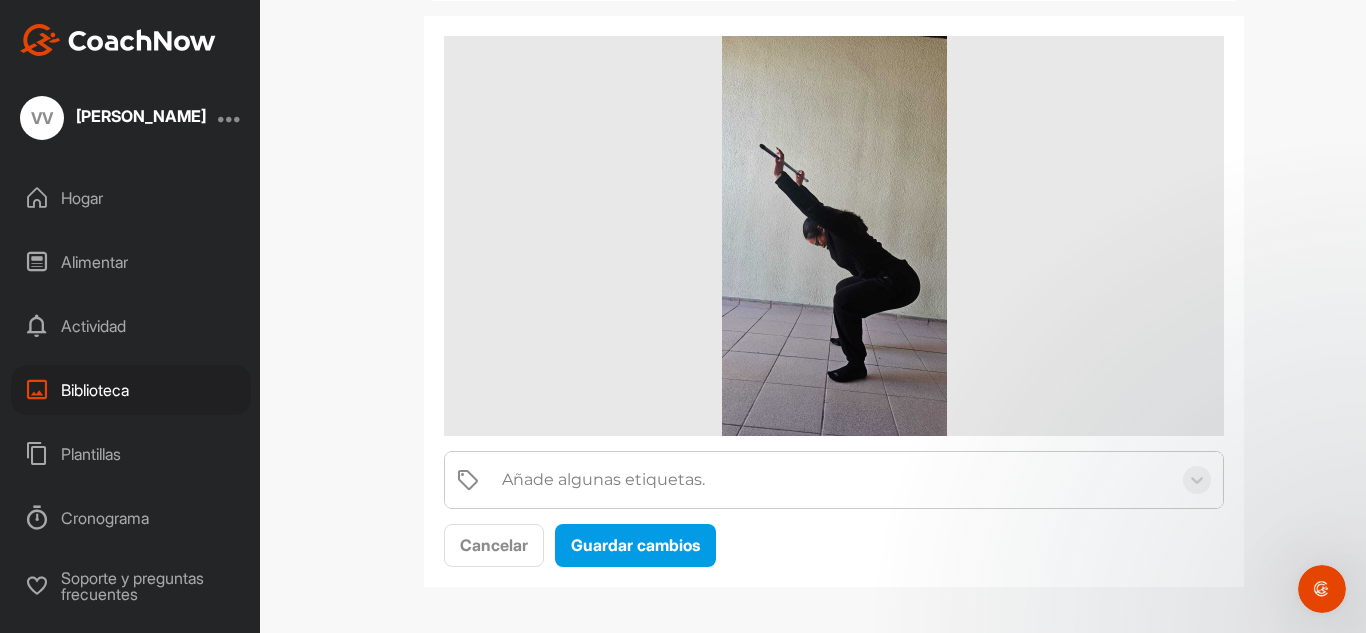 scroll, scrollTop: 0, scrollLeft: 0, axis: both 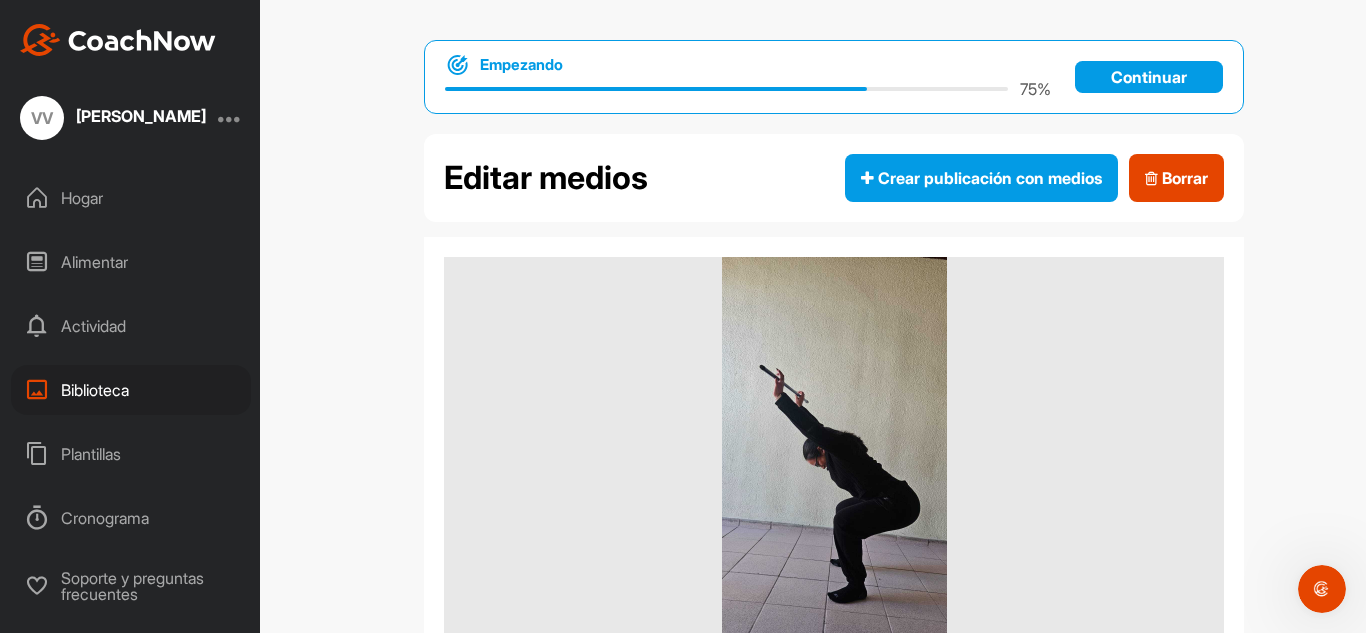 click on "Actividad" at bounding box center (93, 326) 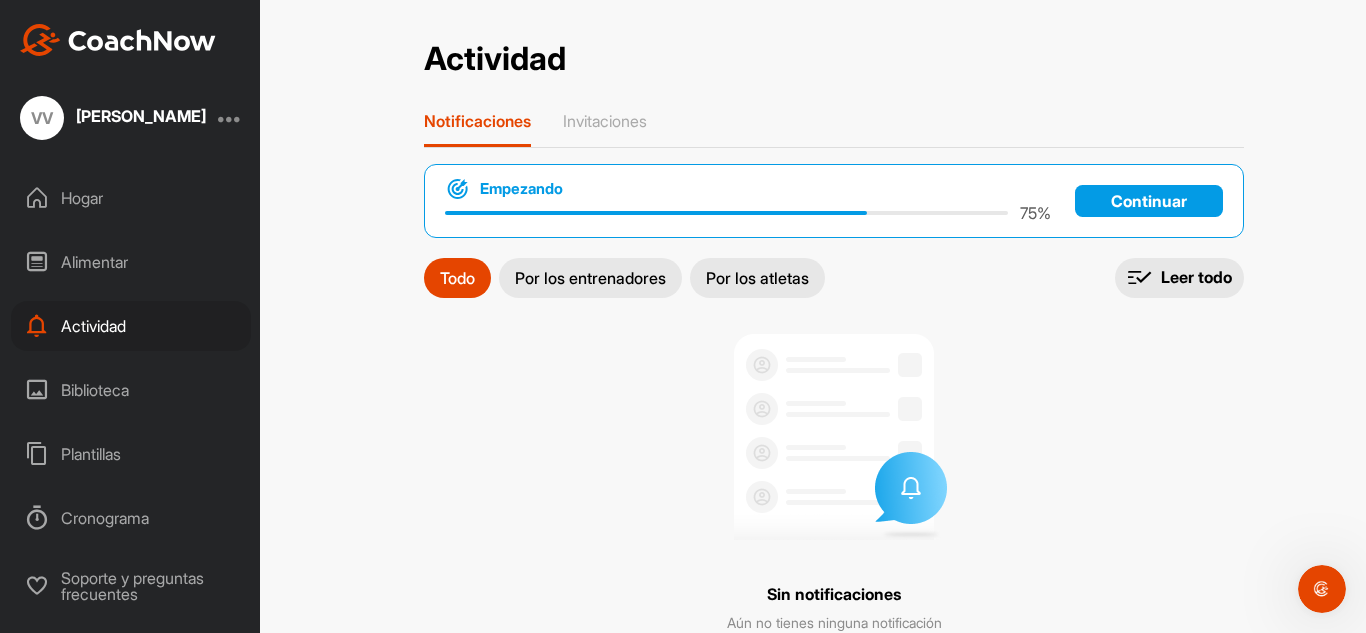 scroll, scrollTop: 66, scrollLeft: 0, axis: vertical 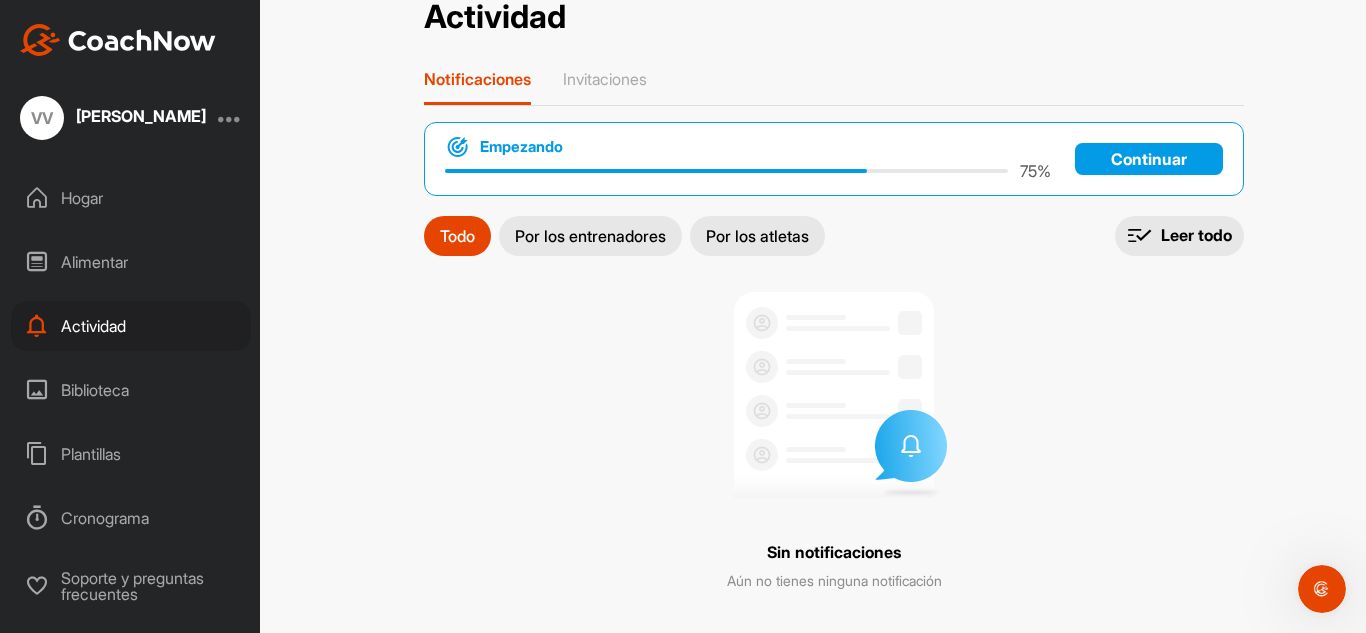 click on "Alimentar" at bounding box center (94, 262) 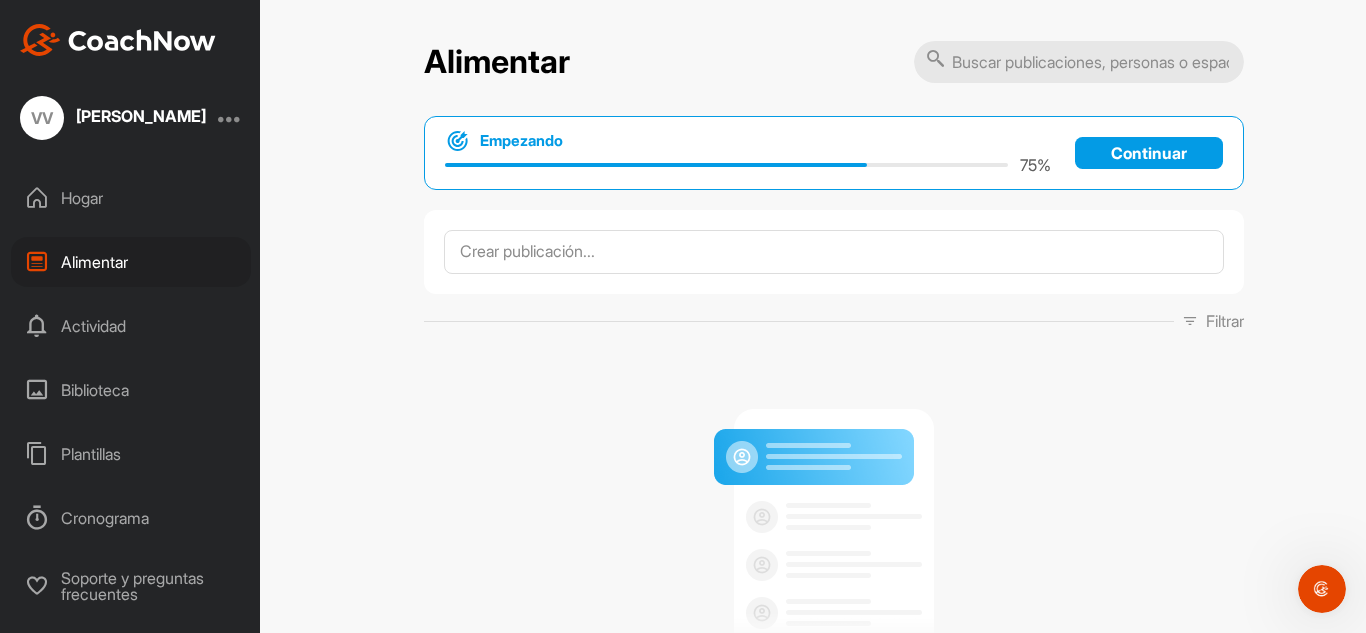 click on "Hogar Alimentar Actividad Biblioteca Plantillas Cronograma Soporte y preguntas frecuentes" at bounding box center (130, 394) 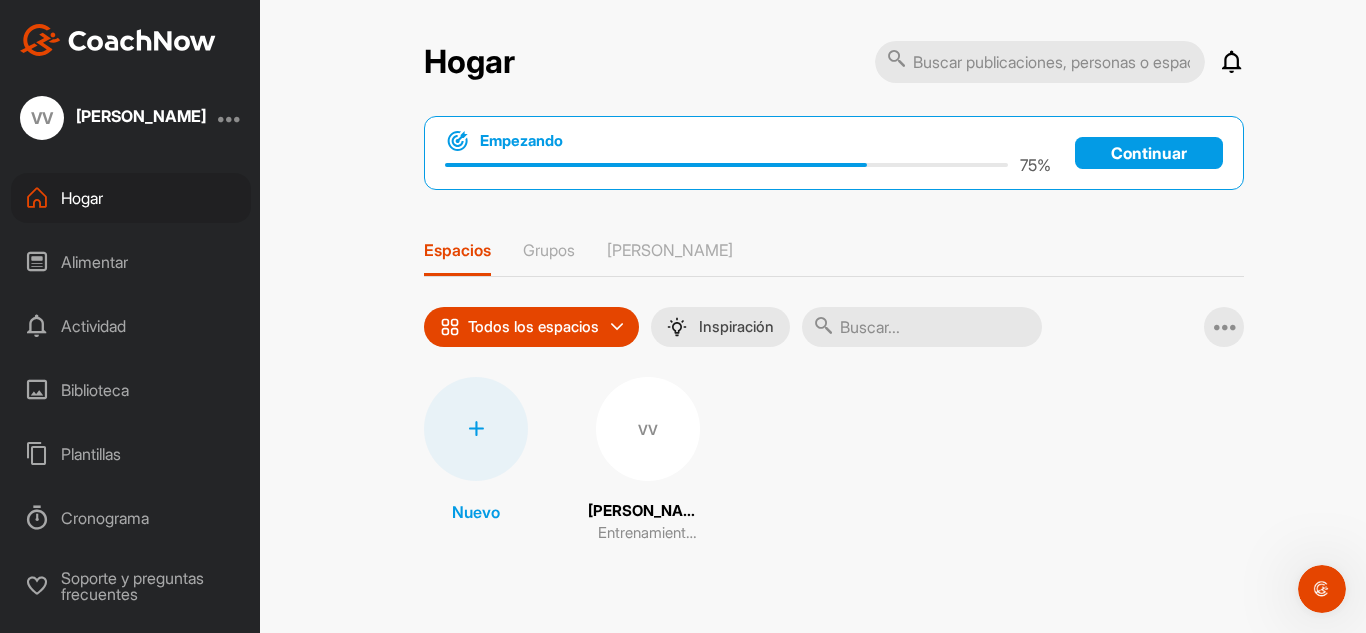 scroll, scrollTop: 2, scrollLeft: 0, axis: vertical 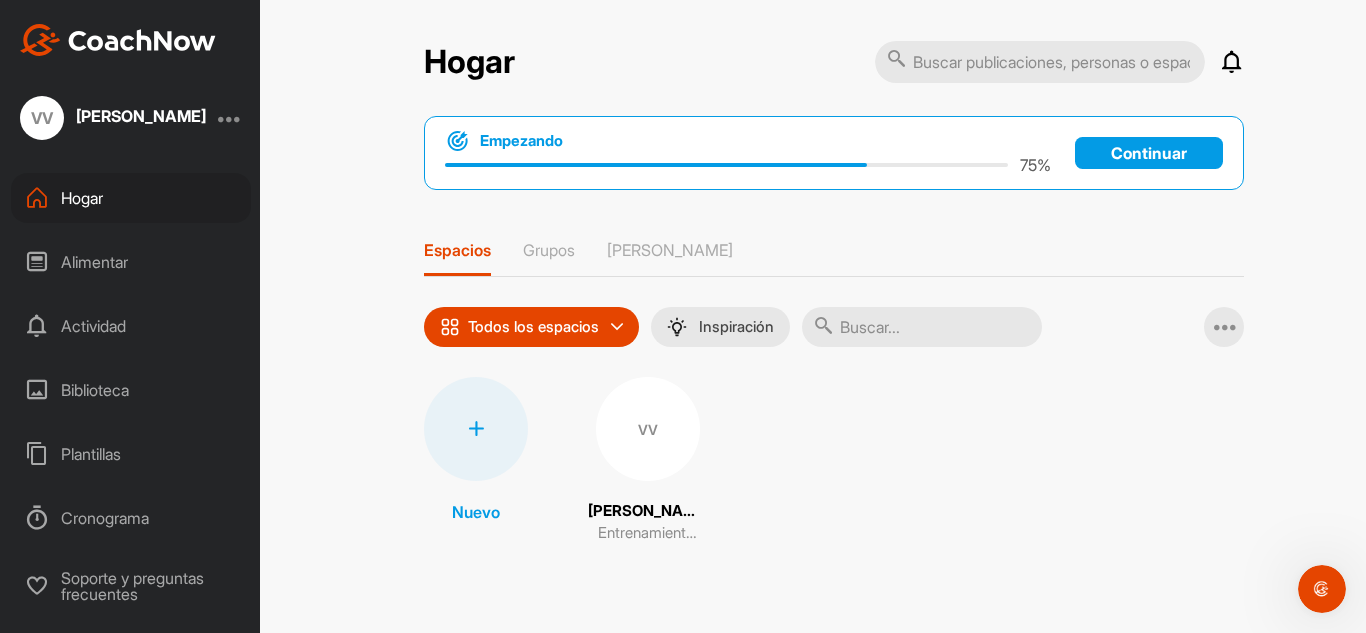 click at bounding box center (476, 429) 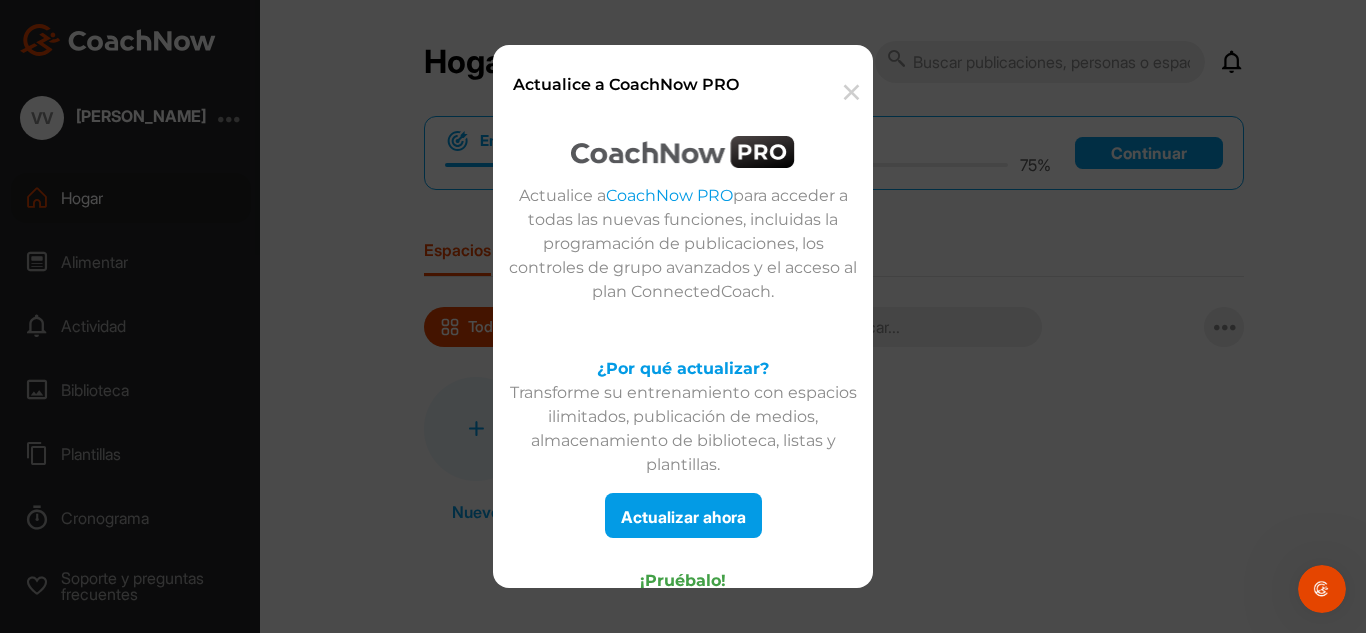 click on "✕" at bounding box center (851, 92) 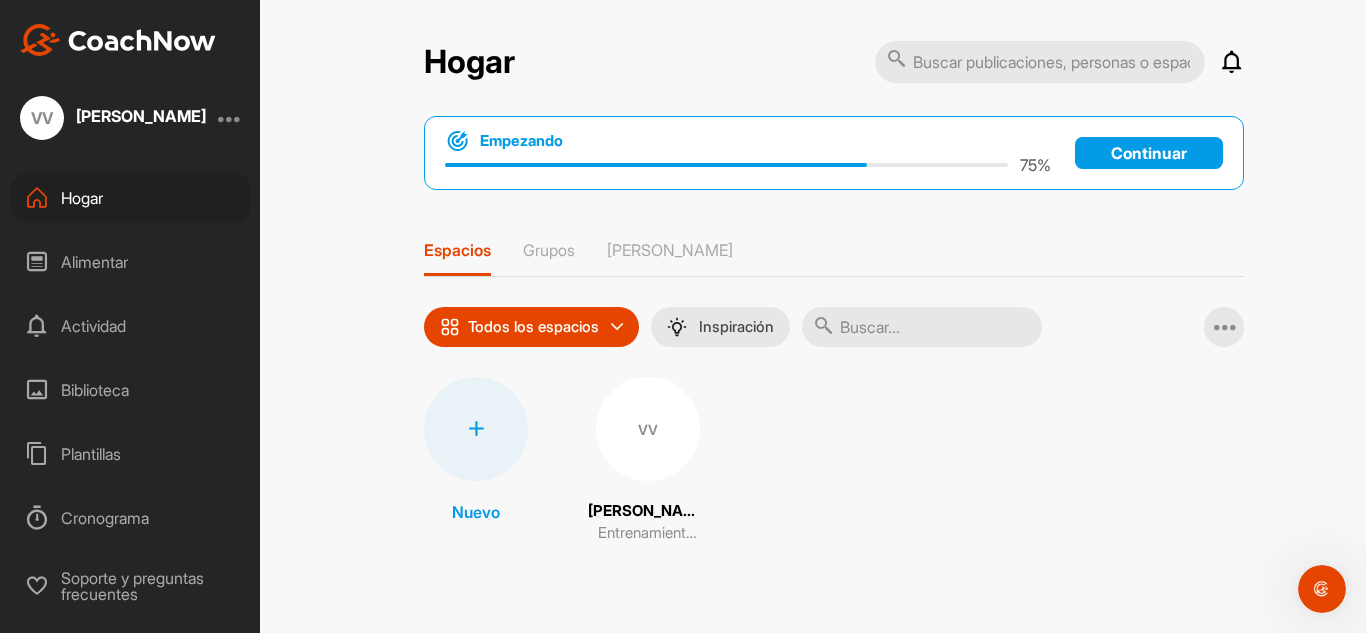 click on "Biblioteca" at bounding box center (95, 390) 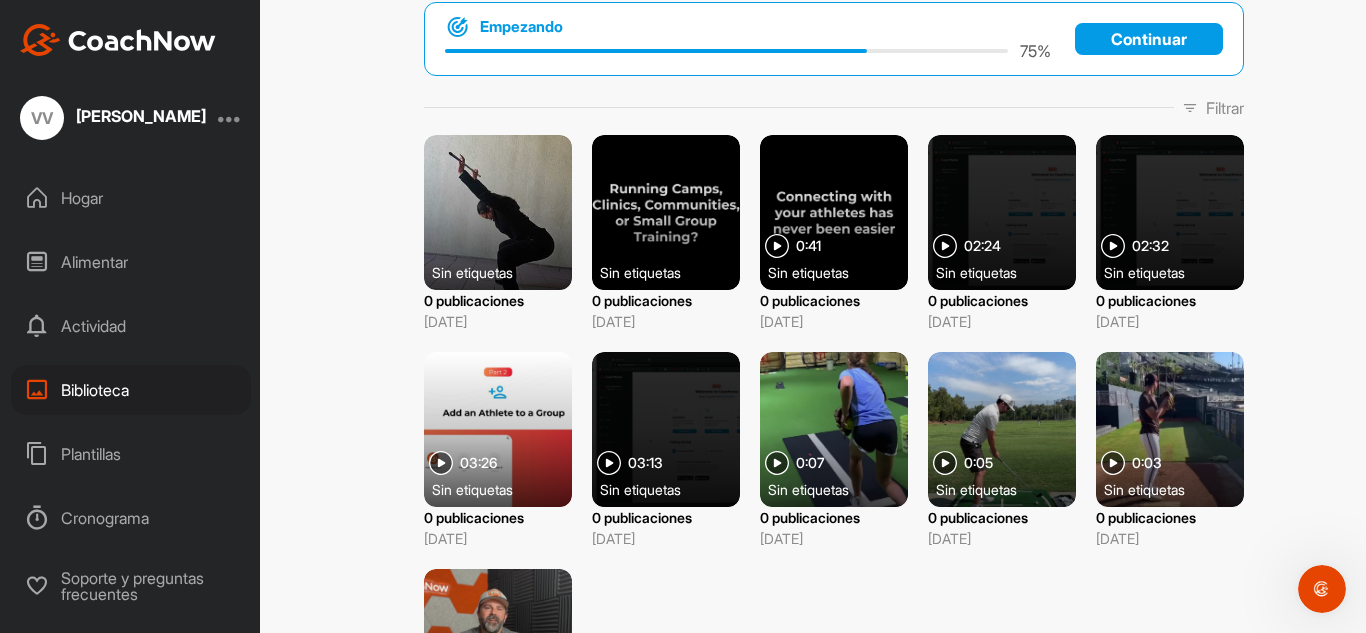 scroll, scrollTop: 112, scrollLeft: 0, axis: vertical 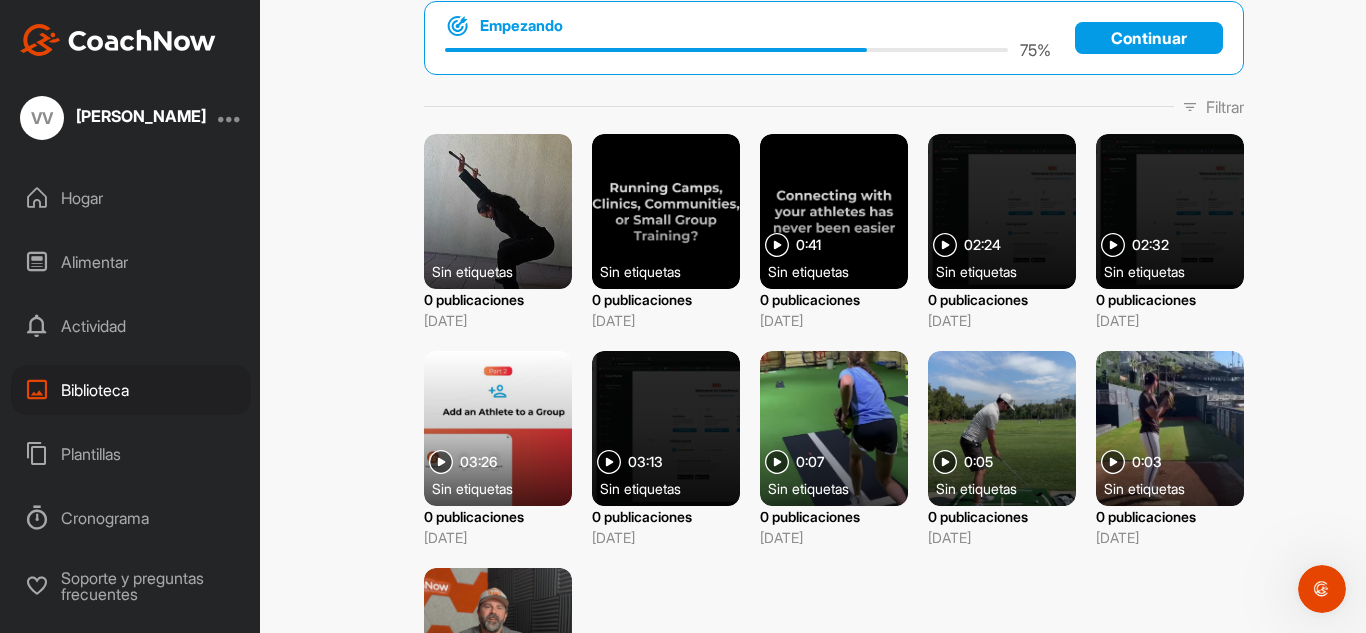 click at bounding box center (498, 211) 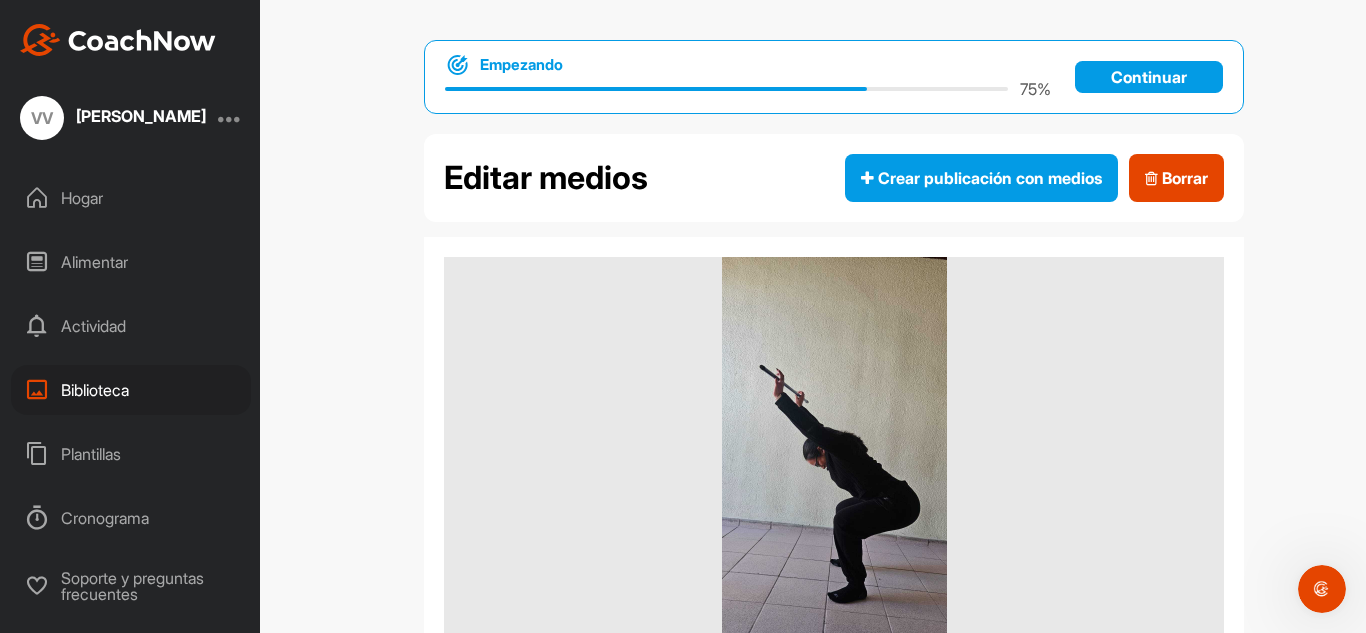 drag, startPoint x: 850, startPoint y: 357, endPoint x: 1267, endPoint y: 217, distance: 439.87384 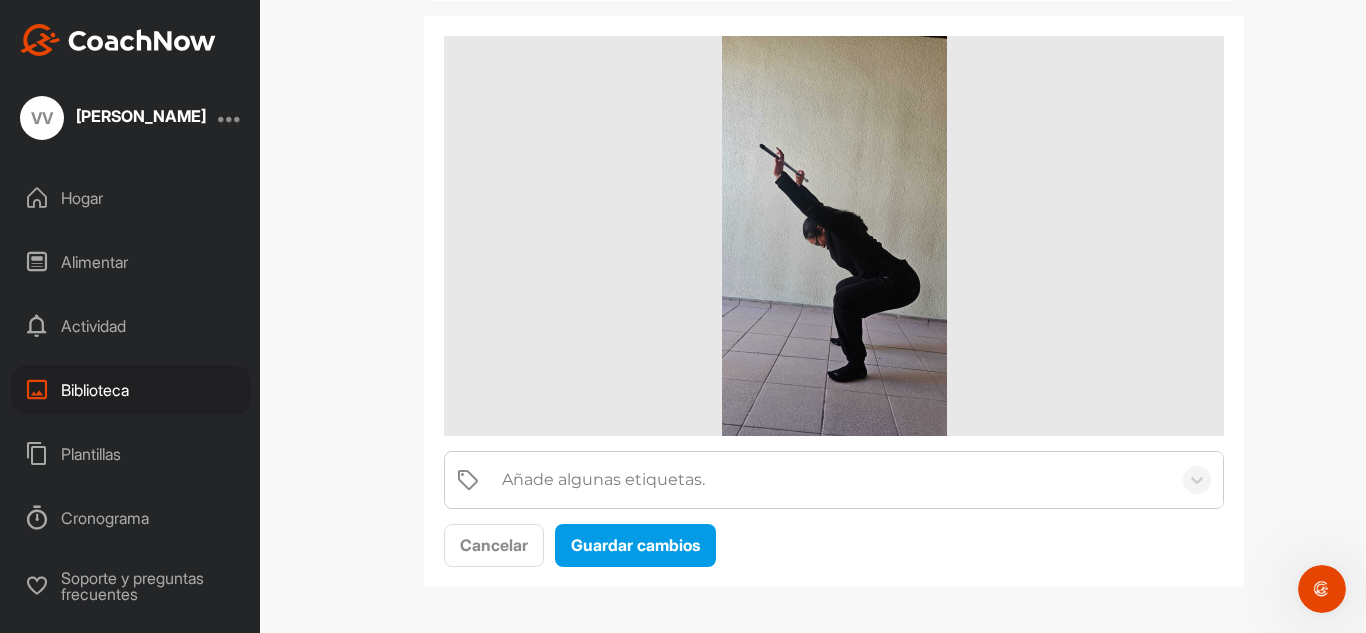 click on "Añade algunas etiquetas." at bounding box center [831, 480] 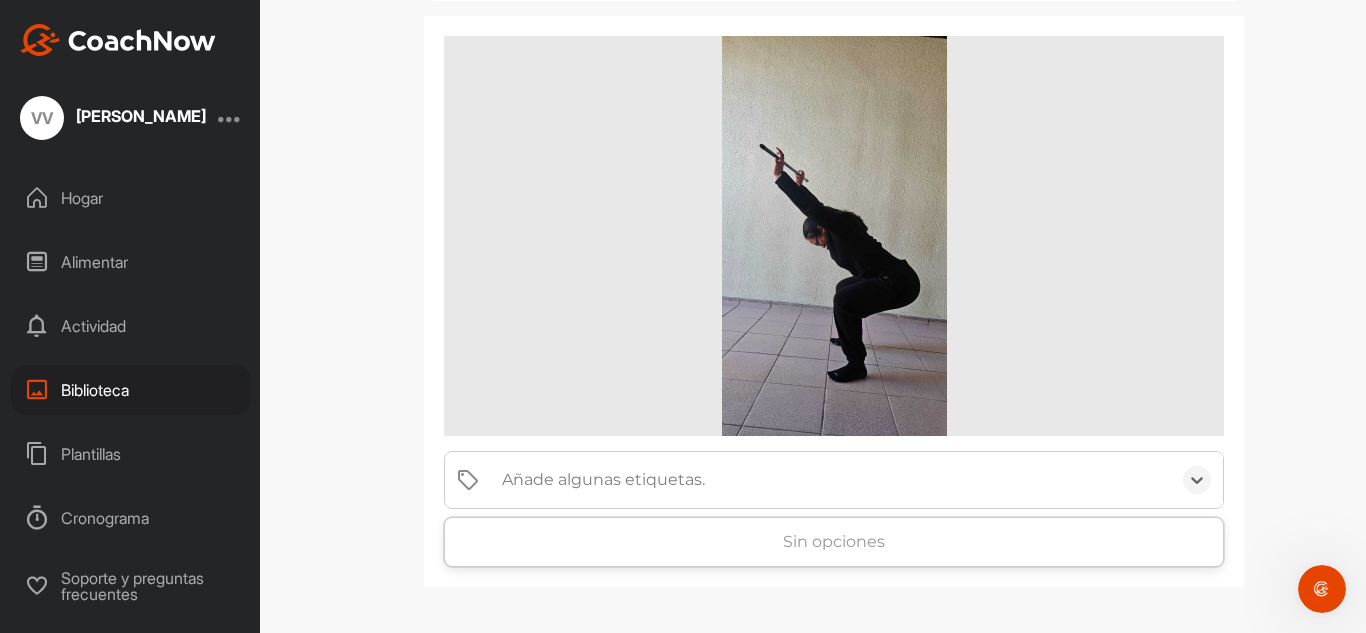 click on "Sin opciones" at bounding box center (834, 541) 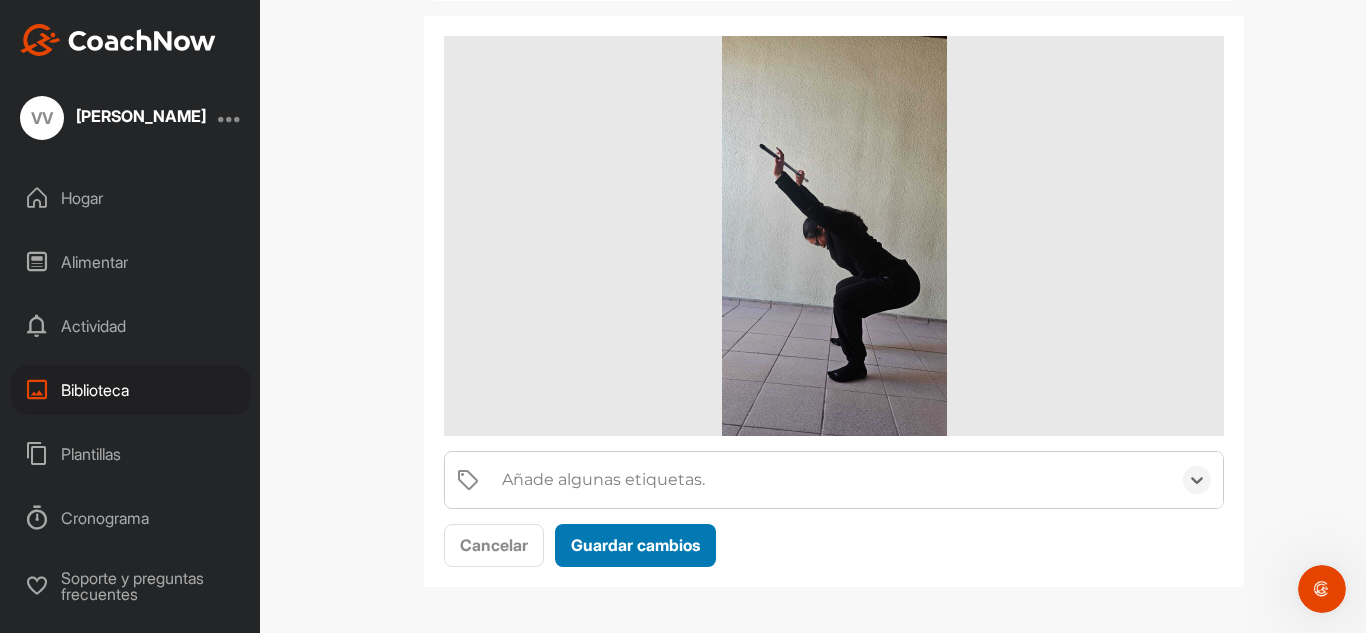 click on "Guardar cambios" at bounding box center [635, 545] 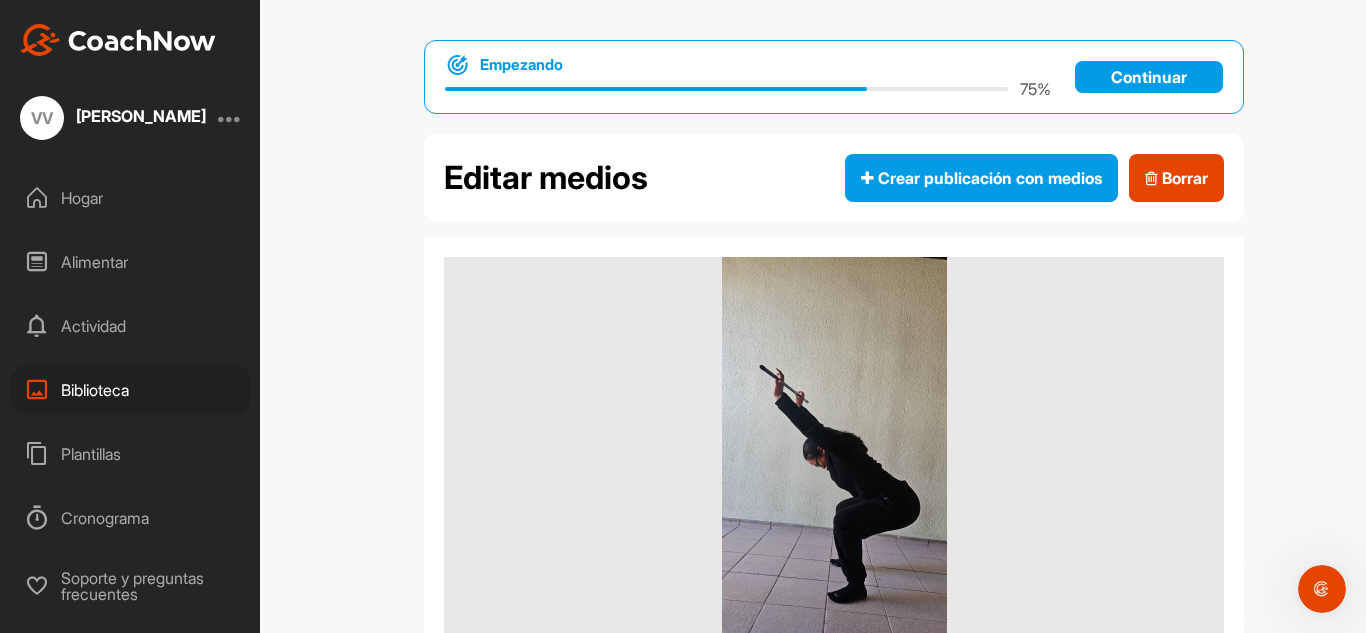 scroll, scrollTop: 234, scrollLeft: 0, axis: vertical 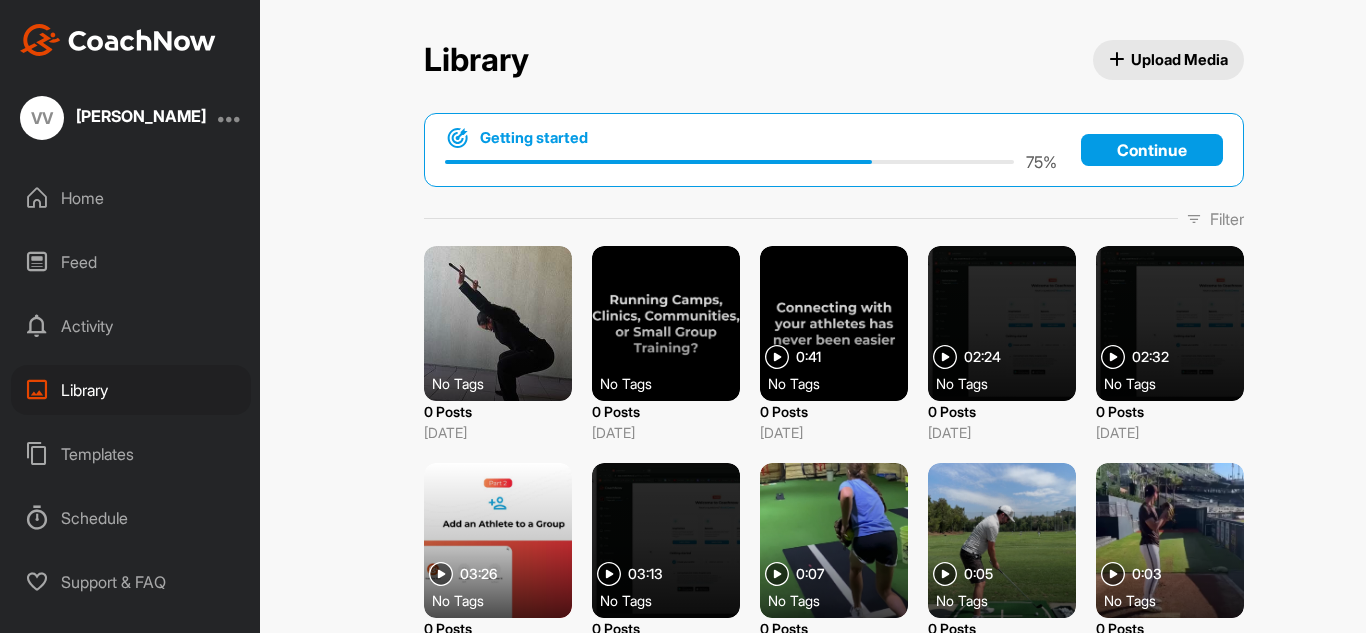 click on "Templates" at bounding box center (131, 454) 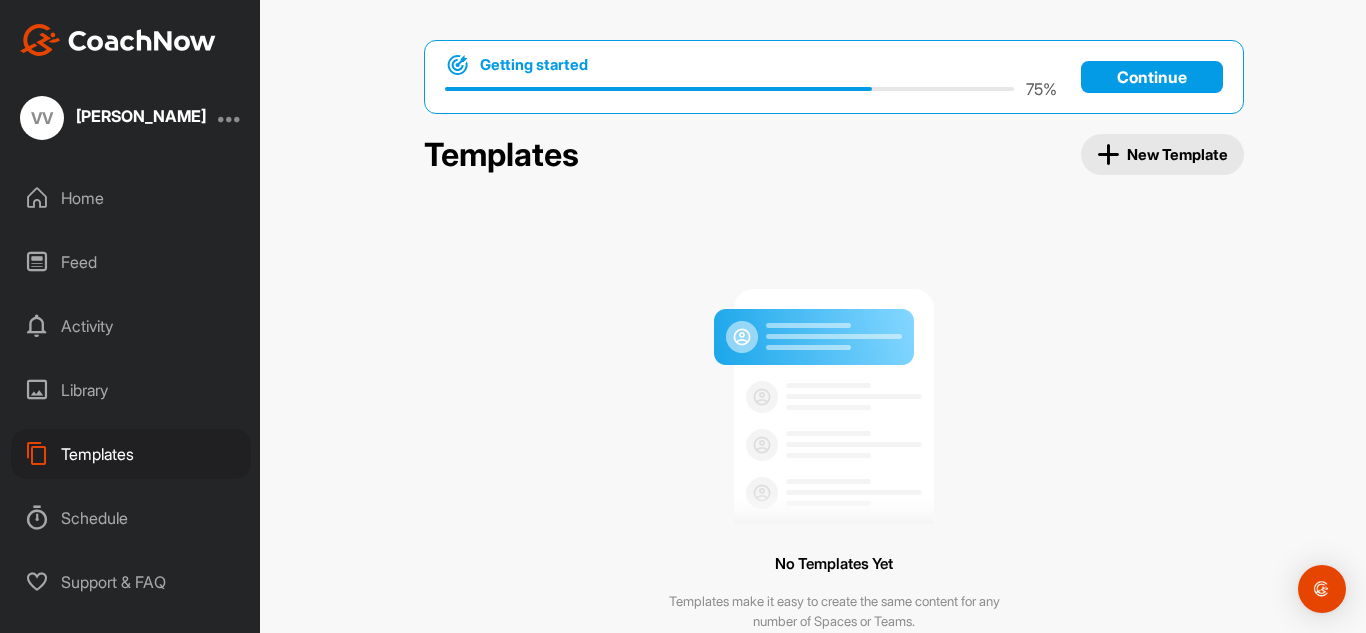 scroll, scrollTop: 90, scrollLeft: 0, axis: vertical 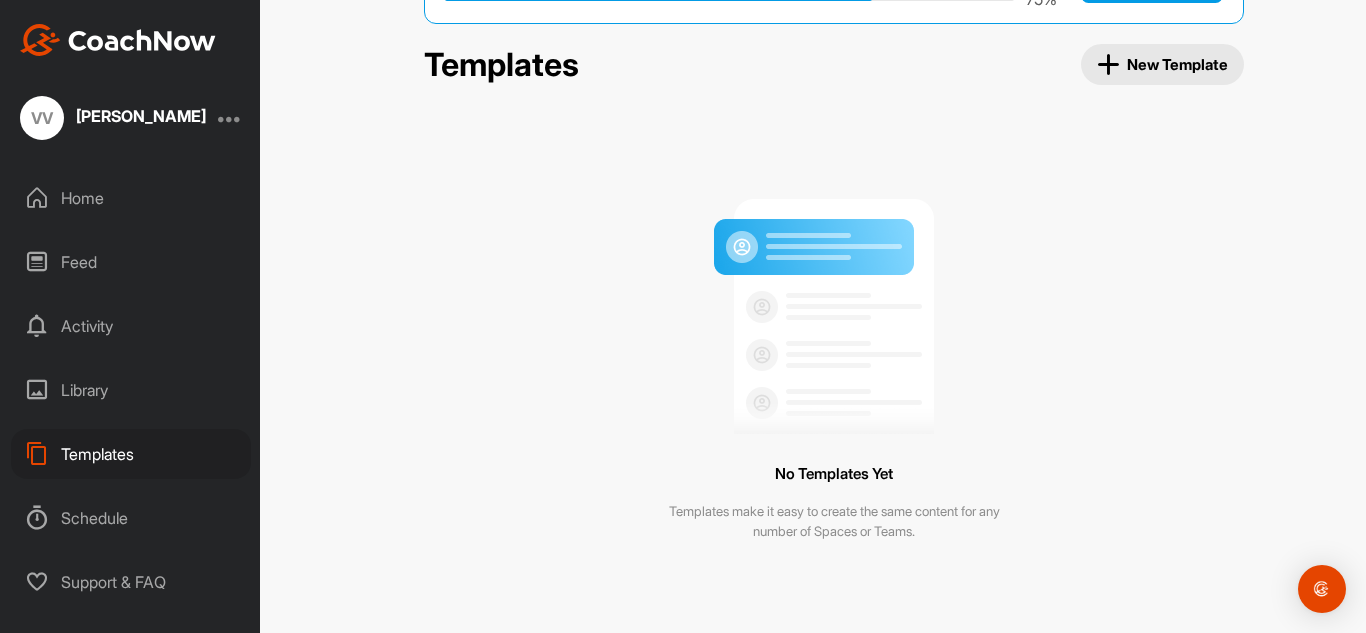 click on "Library" at bounding box center (131, 390) 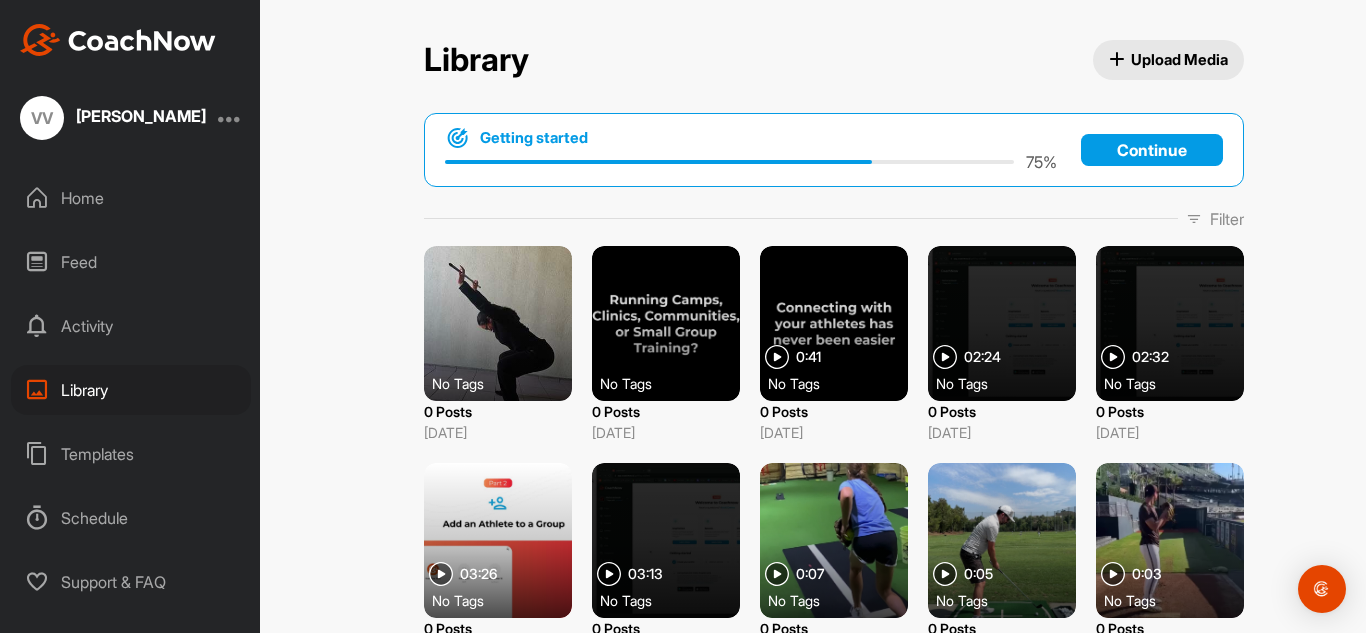 click on "Templates" at bounding box center [131, 454] 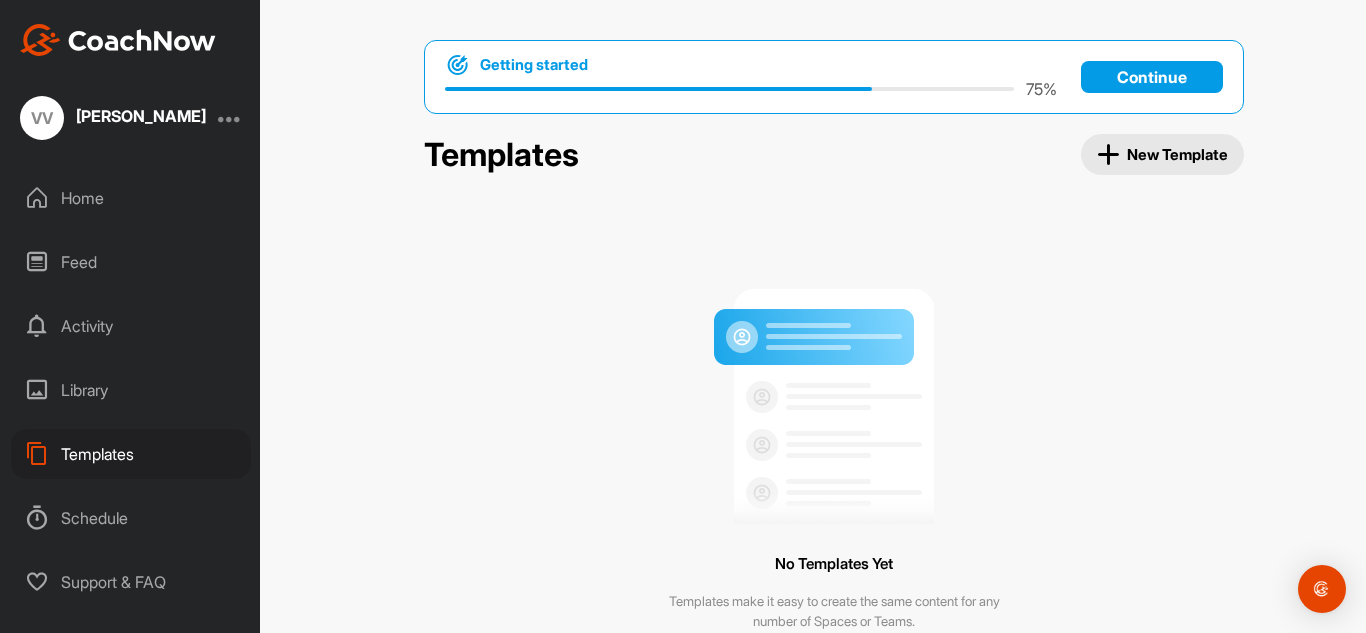 click on "Schedule" at bounding box center (131, 518) 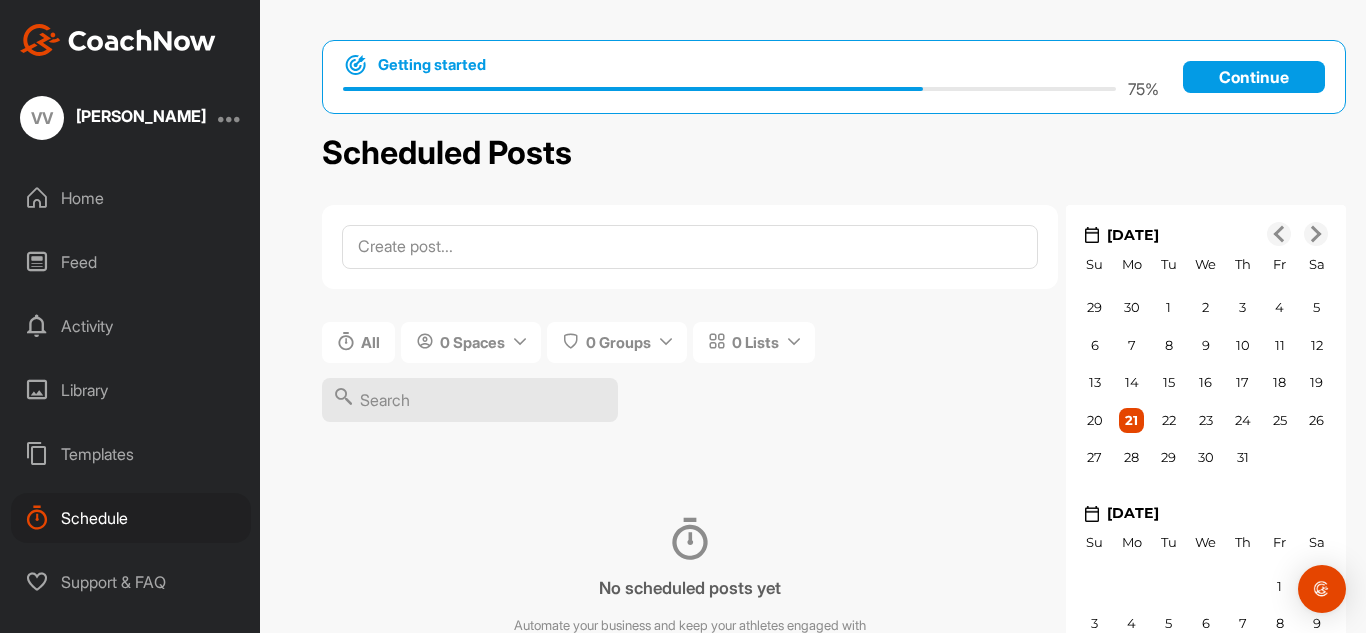 click on "Support & FAQ" at bounding box center [131, 582] 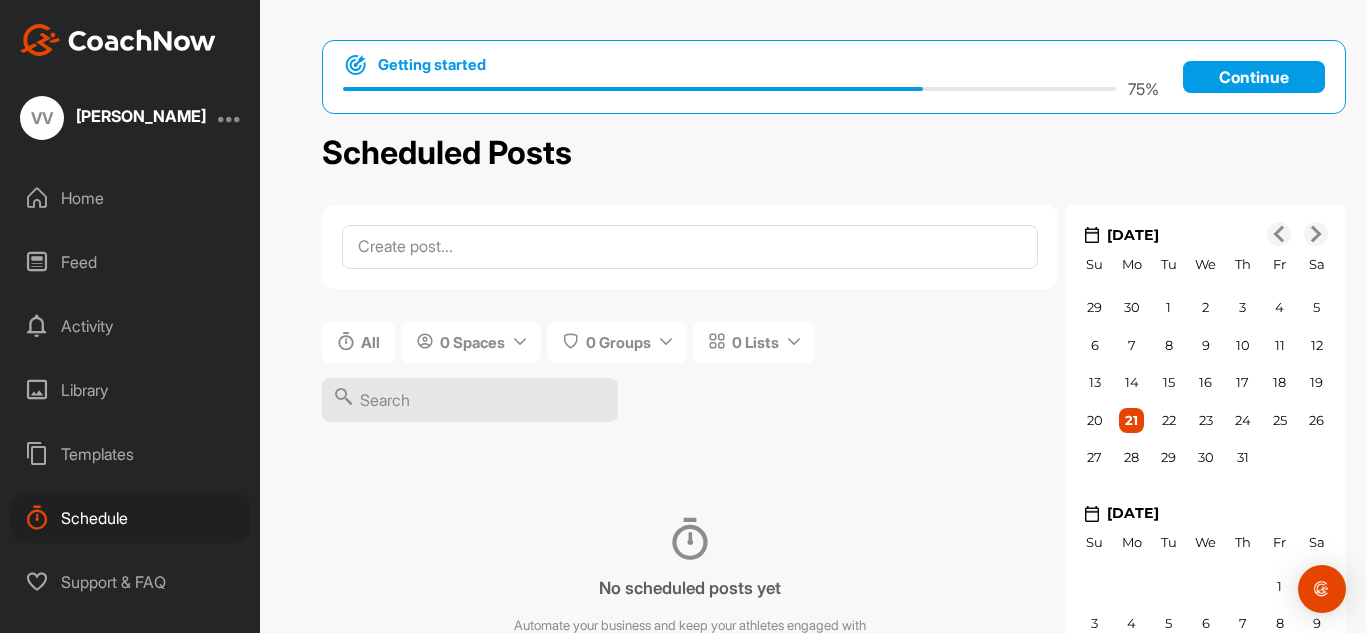 click on "Home" at bounding box center (131, 198) 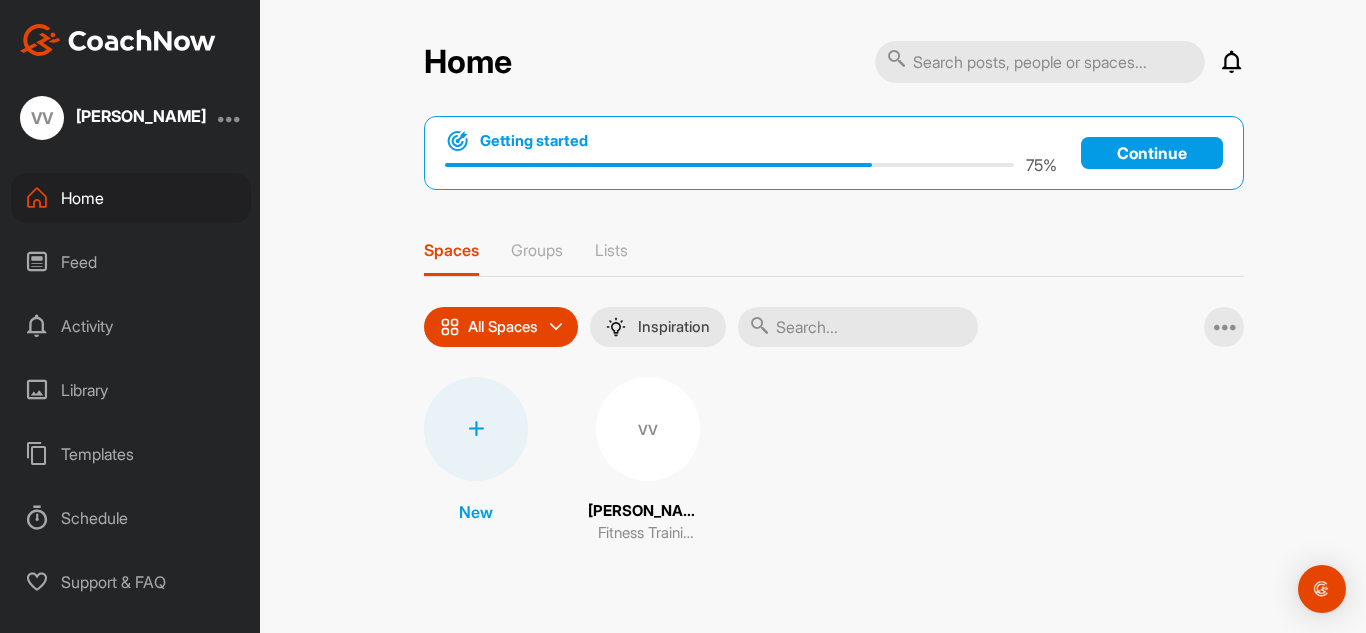 click on "Feed" at bounding box center (131, 262) 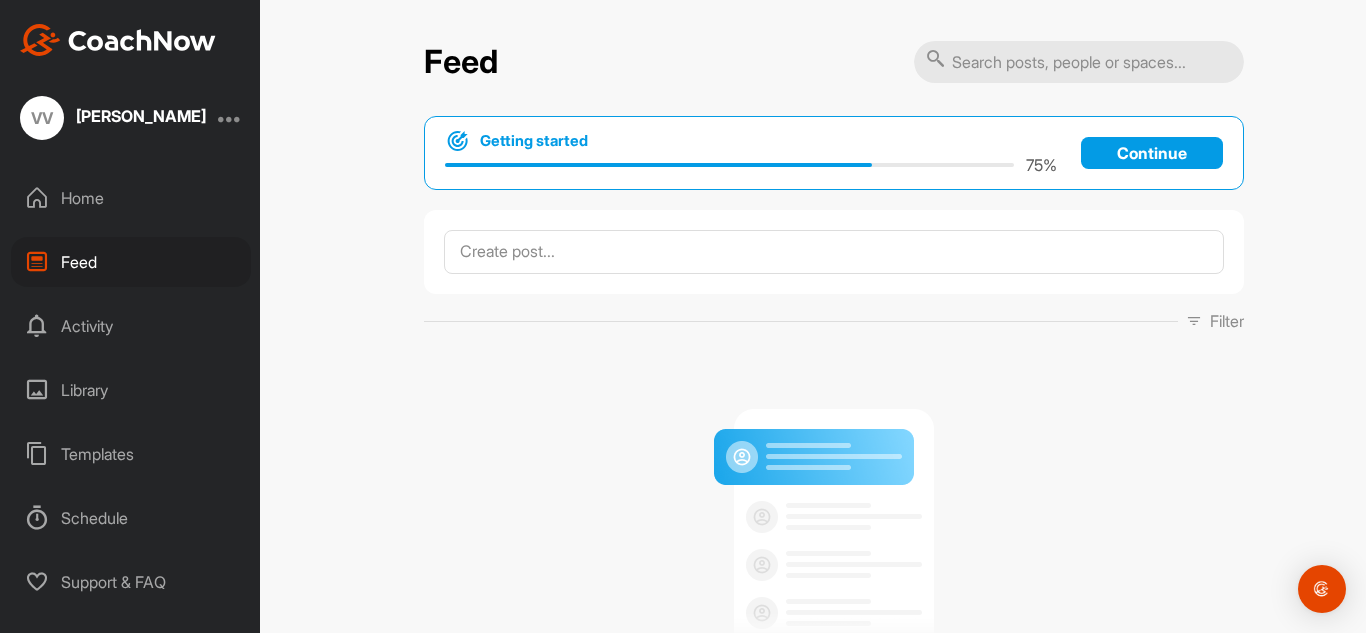 click on "Activity" at bounding box center (131, 326) 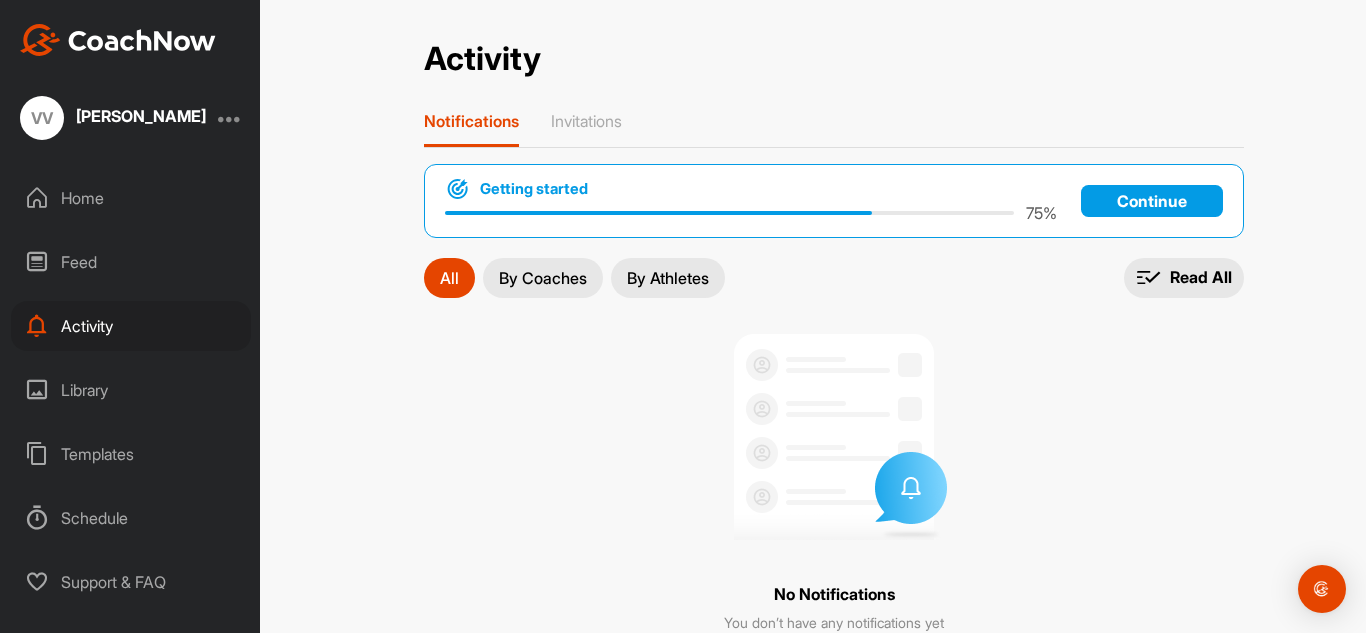 click on "Library" at bounding box center [131, 390] 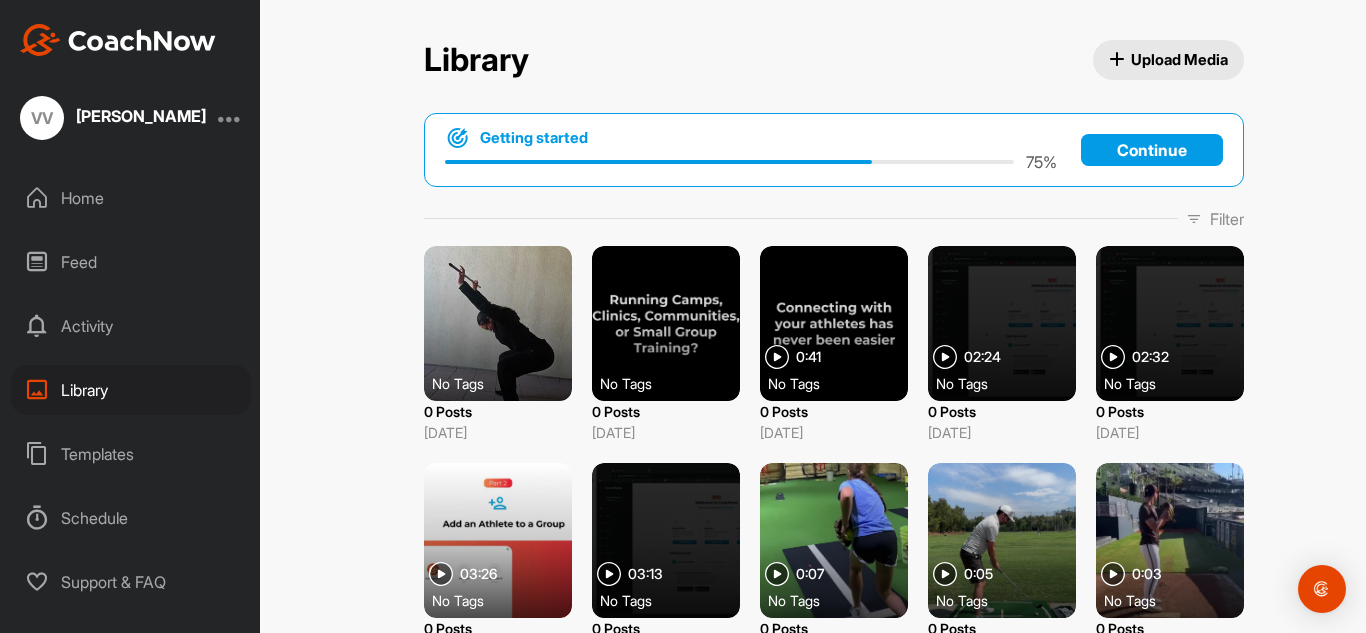 click on "0 Posts" at bounding box center (498, 411) 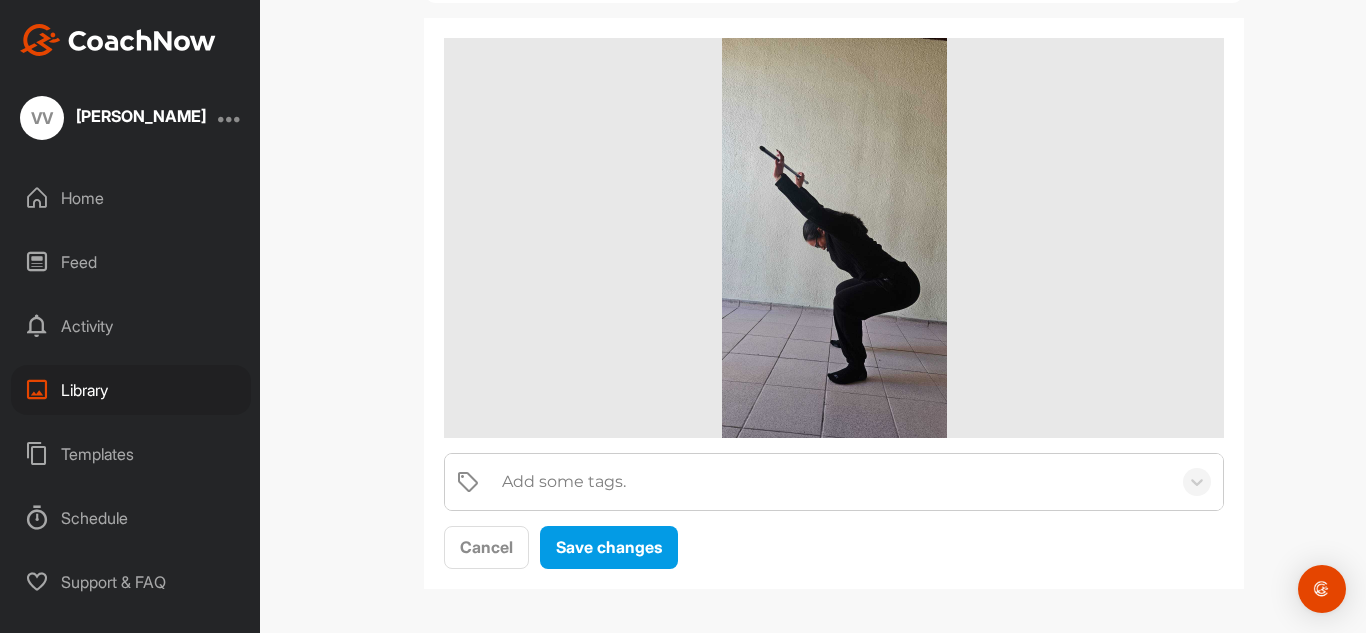 scroll, scrollTop: 221, scrollLeft: 0, axis: vertical 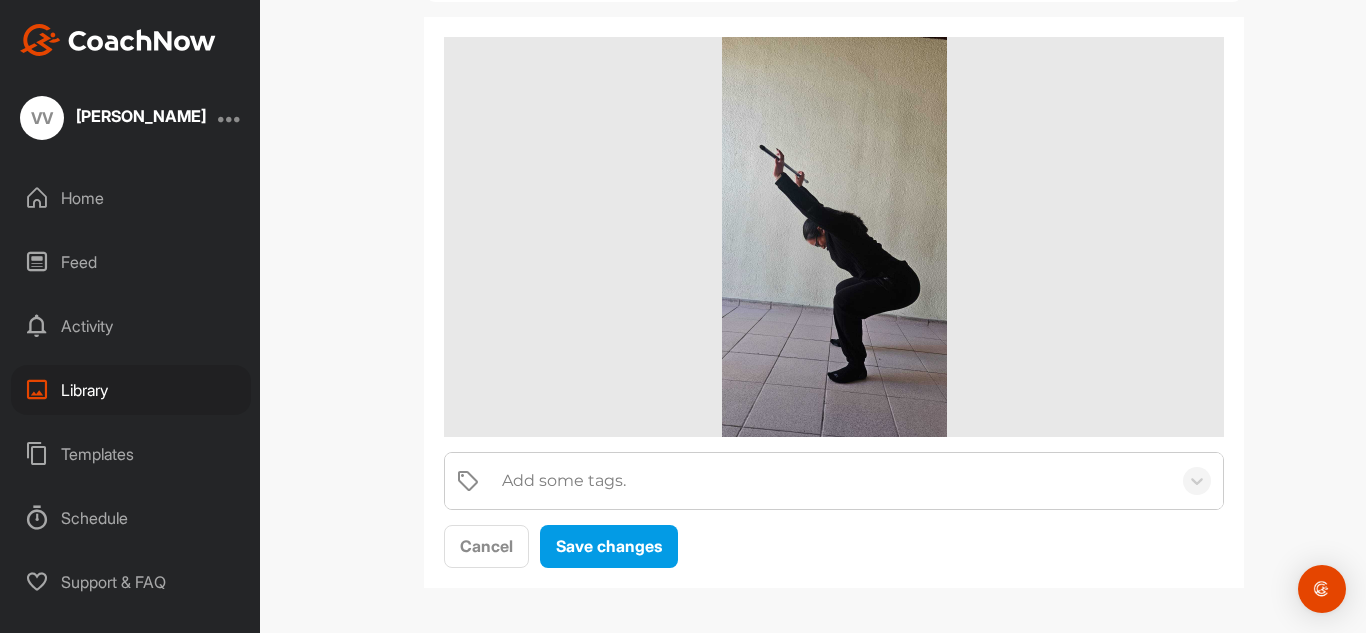 click at bounding box center (834, 237) 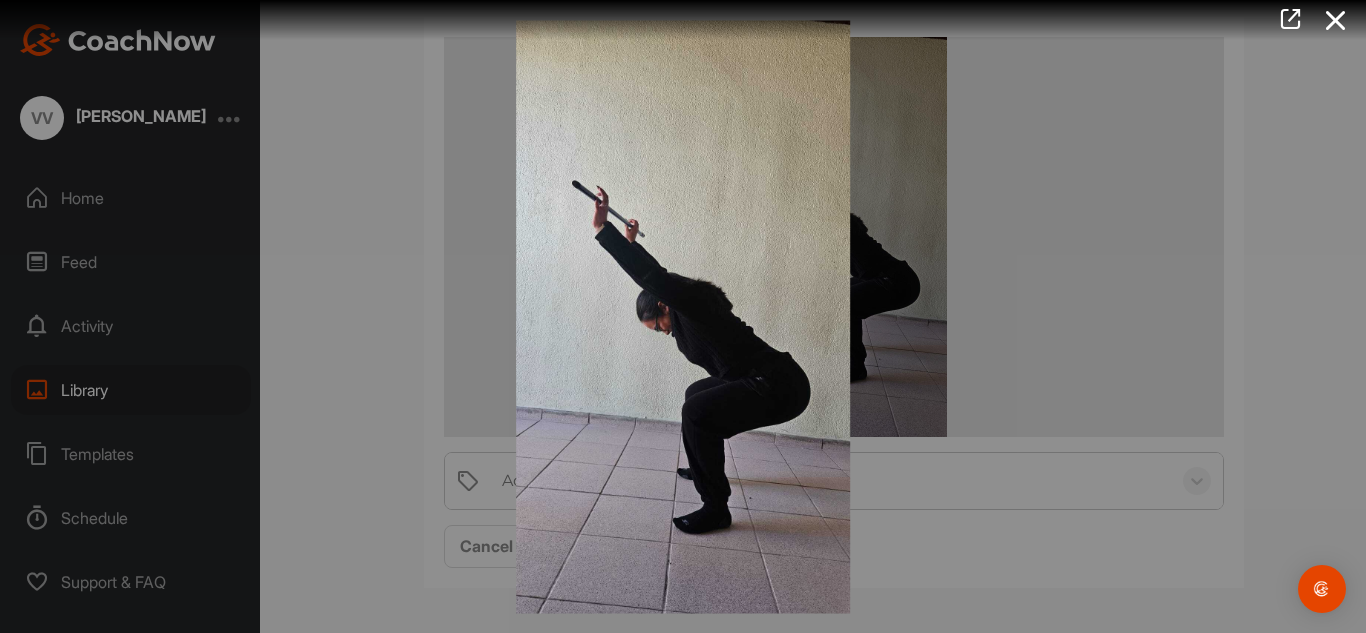 click at bounding box center (683, 316) 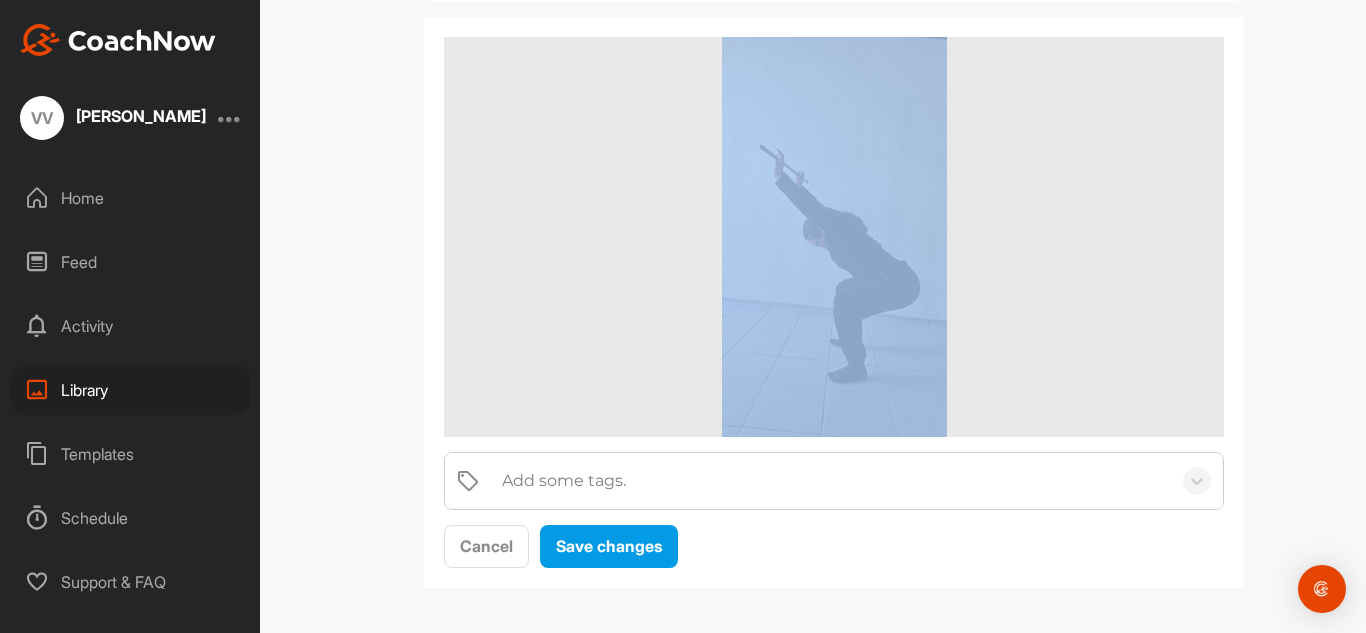click at bounding box center (834, 237) 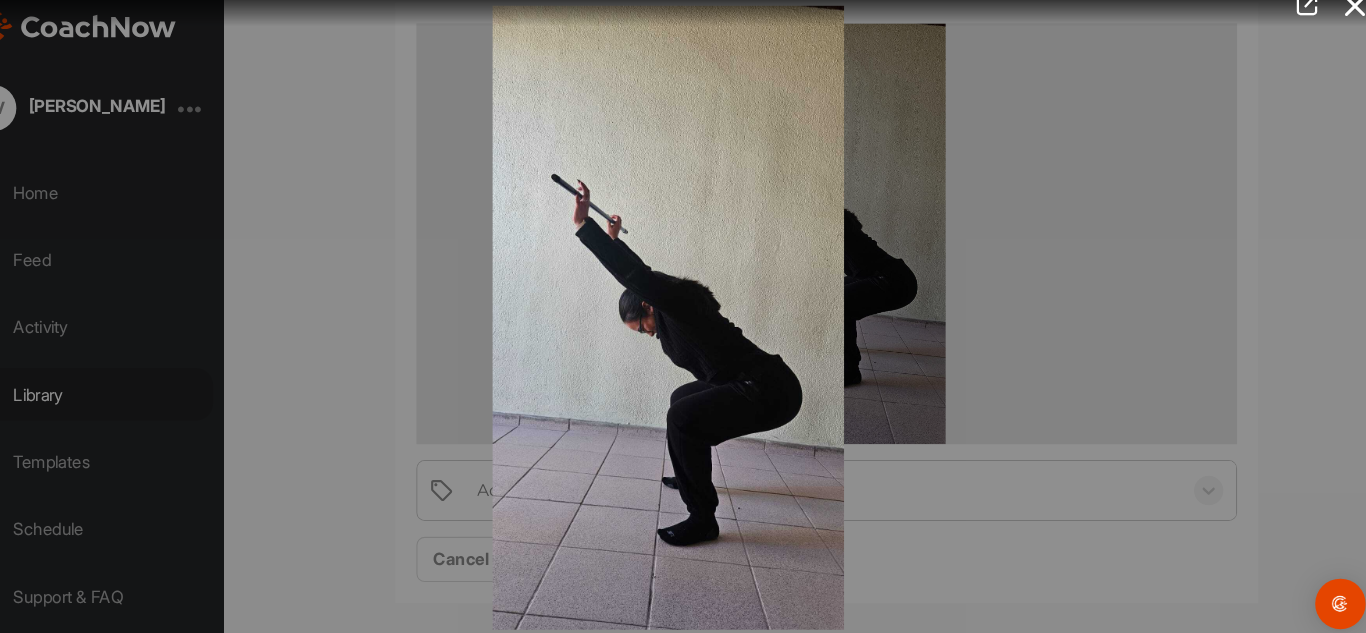 click at bounding box center [683, 316] 